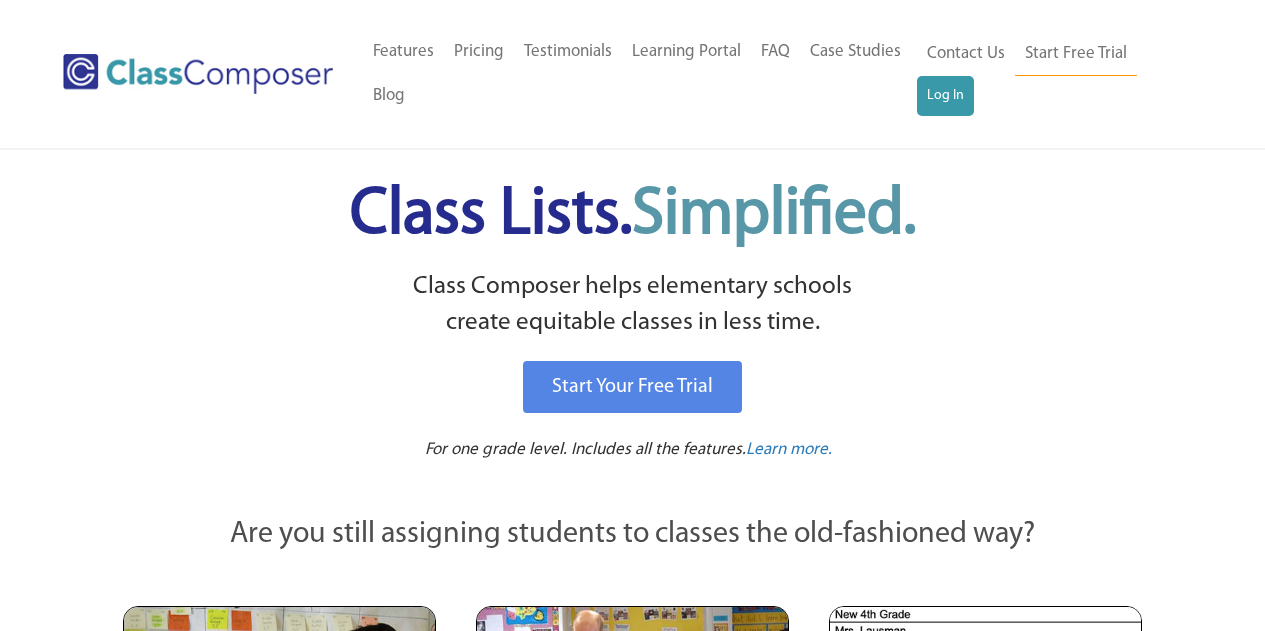 scroll, scrollTop: 0, scrollLeft: 0, axis: both 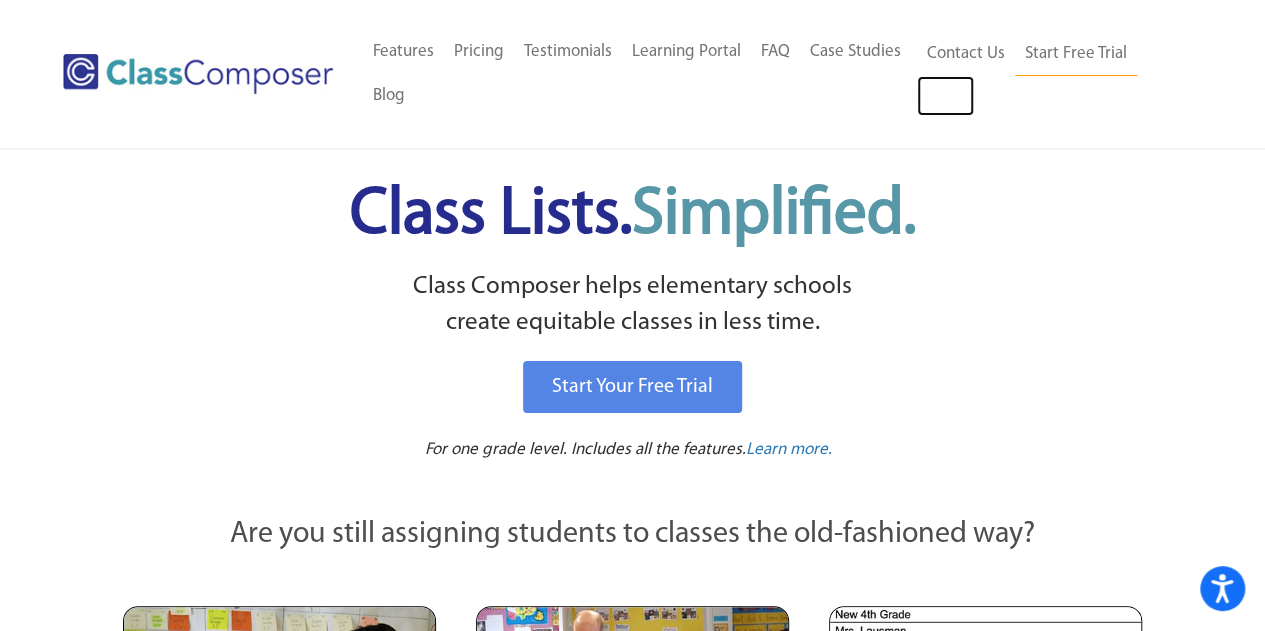 click on "Log In" at bounding box center (945, 96) 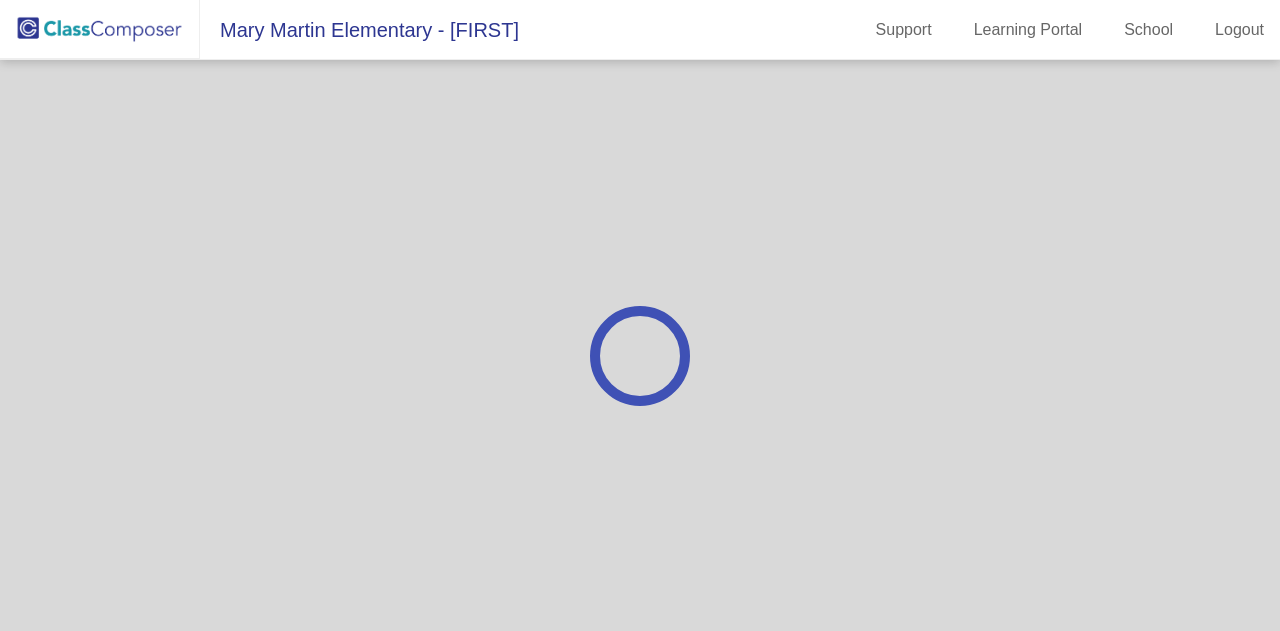 scroll, scrollTop: 0, scrollLeft: 0, axis: both 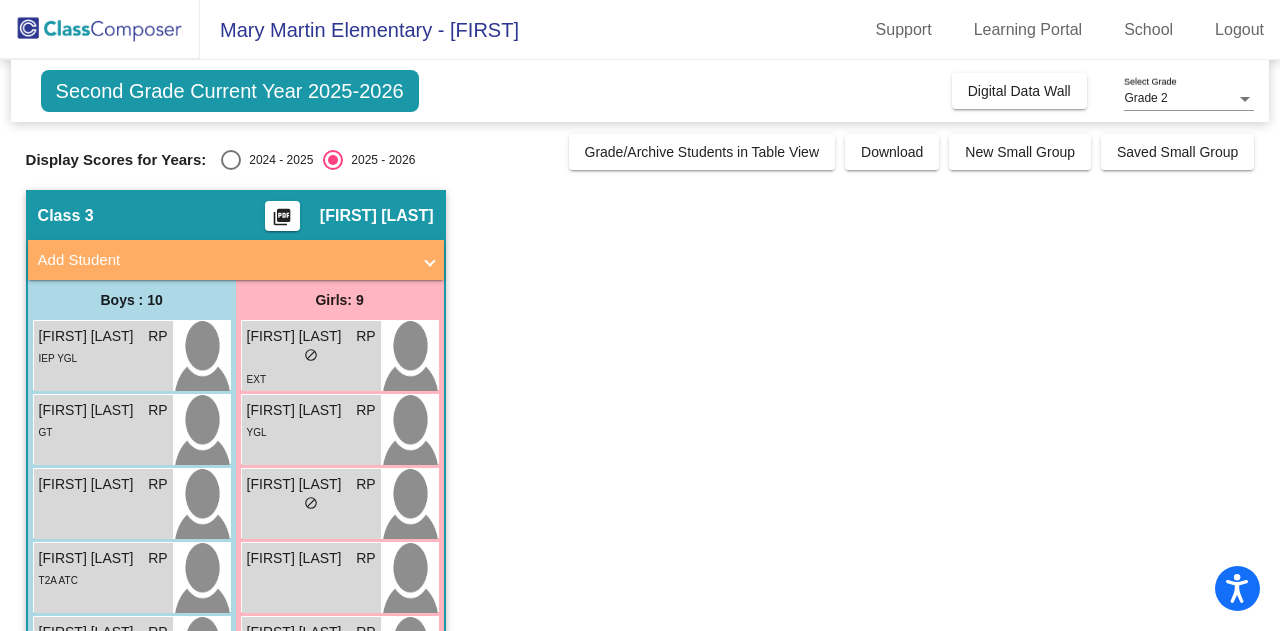click on "2024 - 2025" at bounding box center (277, 160) 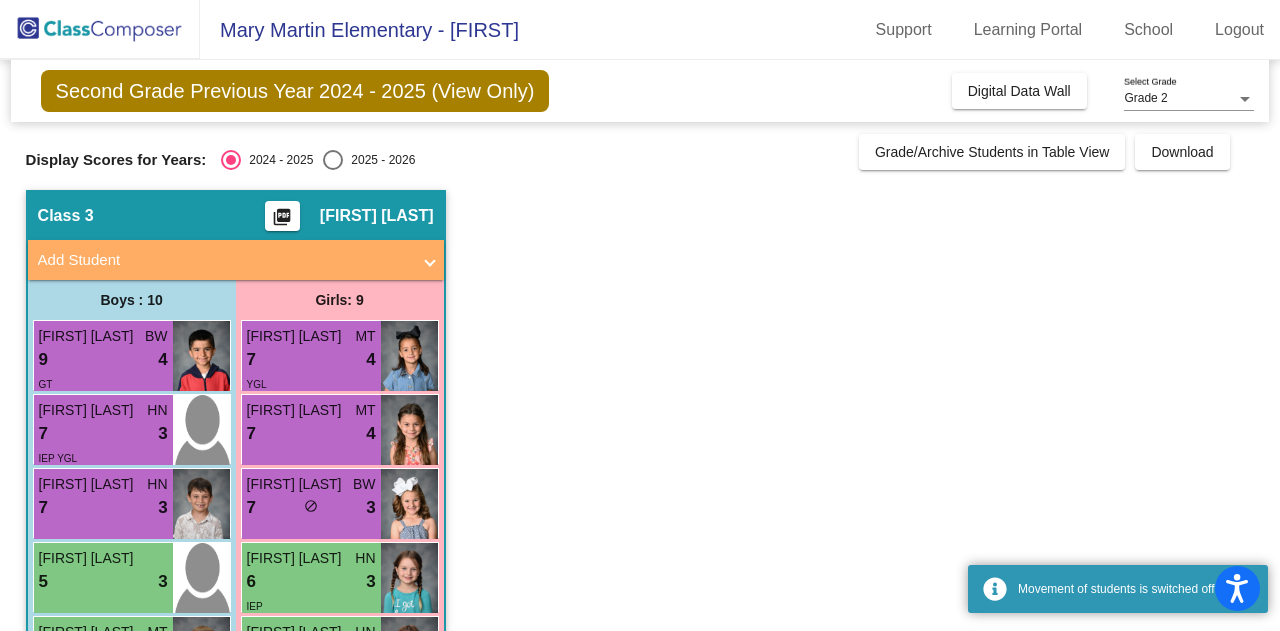 click on "Digital Data Wall" 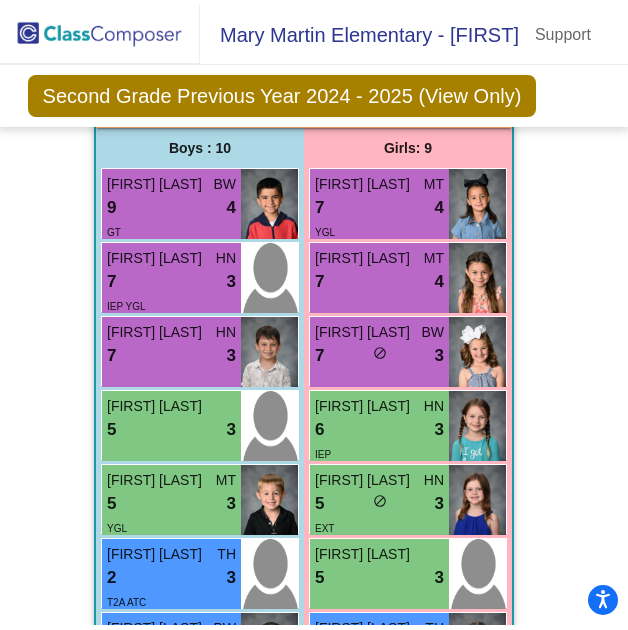 scroll, scrollTop: 2346, scrollLeft: 0, axis: vertical 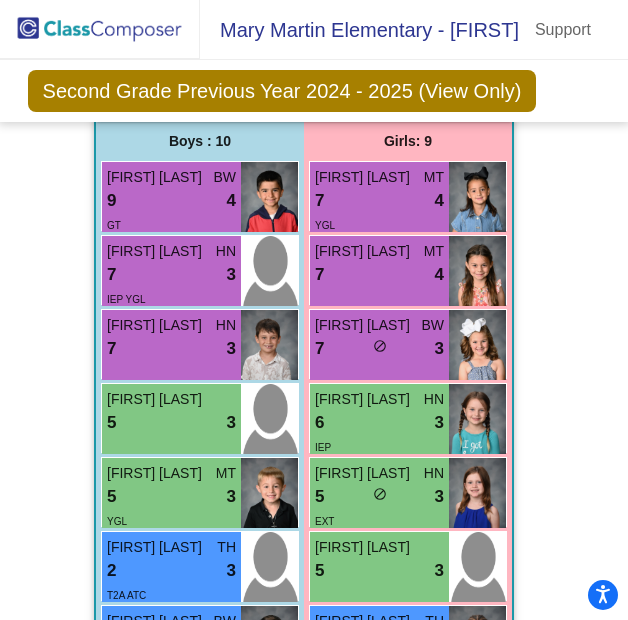 click on "9 lock do_not_disturb_alt 4" at bounding box center [171, 201] 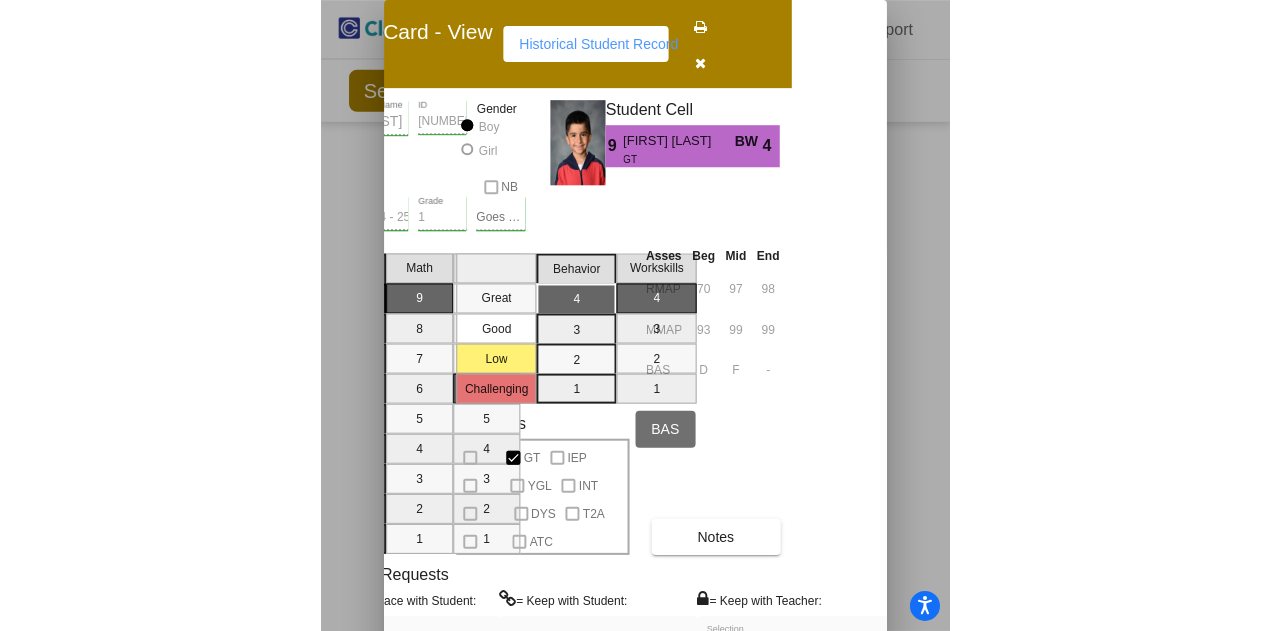 scroll, scrollTop: 0, scrollLeft: 0, axis: both 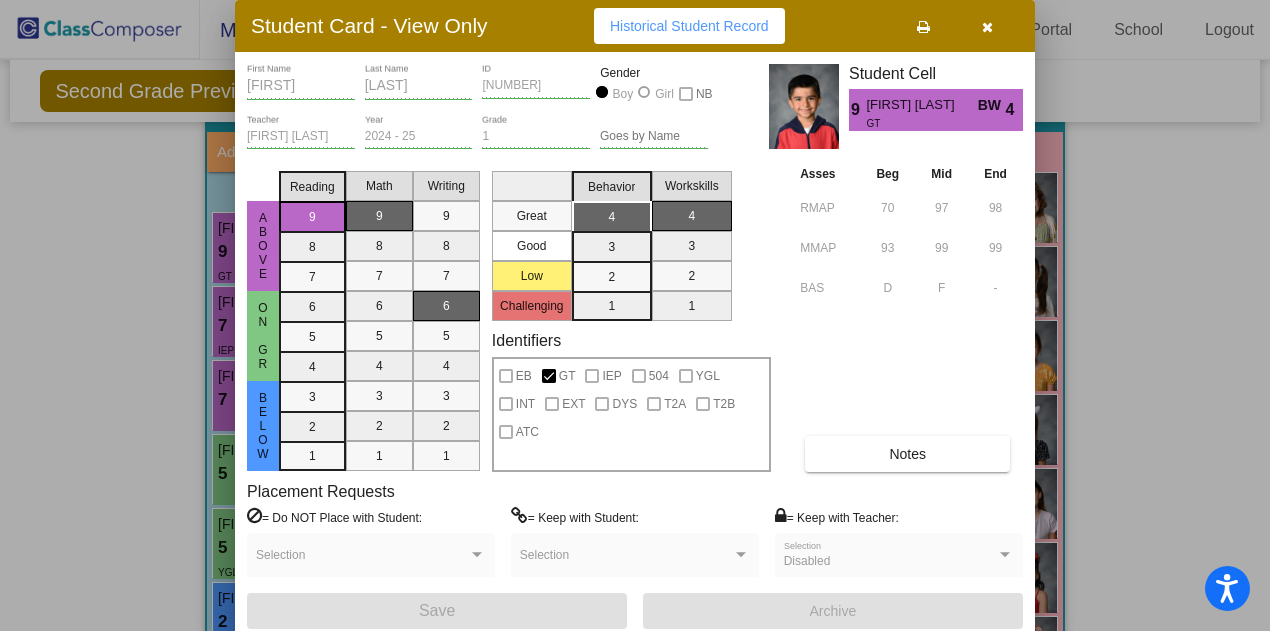 click at bounding box center (987, 27) 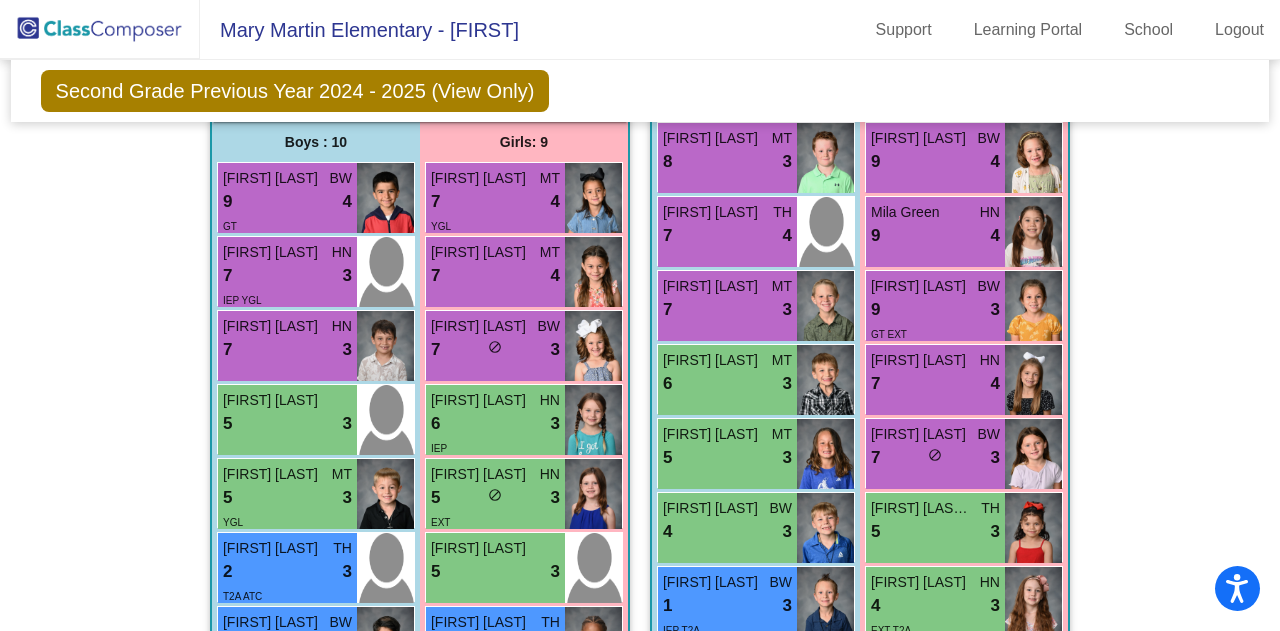 click on "9 lock do_not_disturb_alt 4" at bounding box center [287, 202] 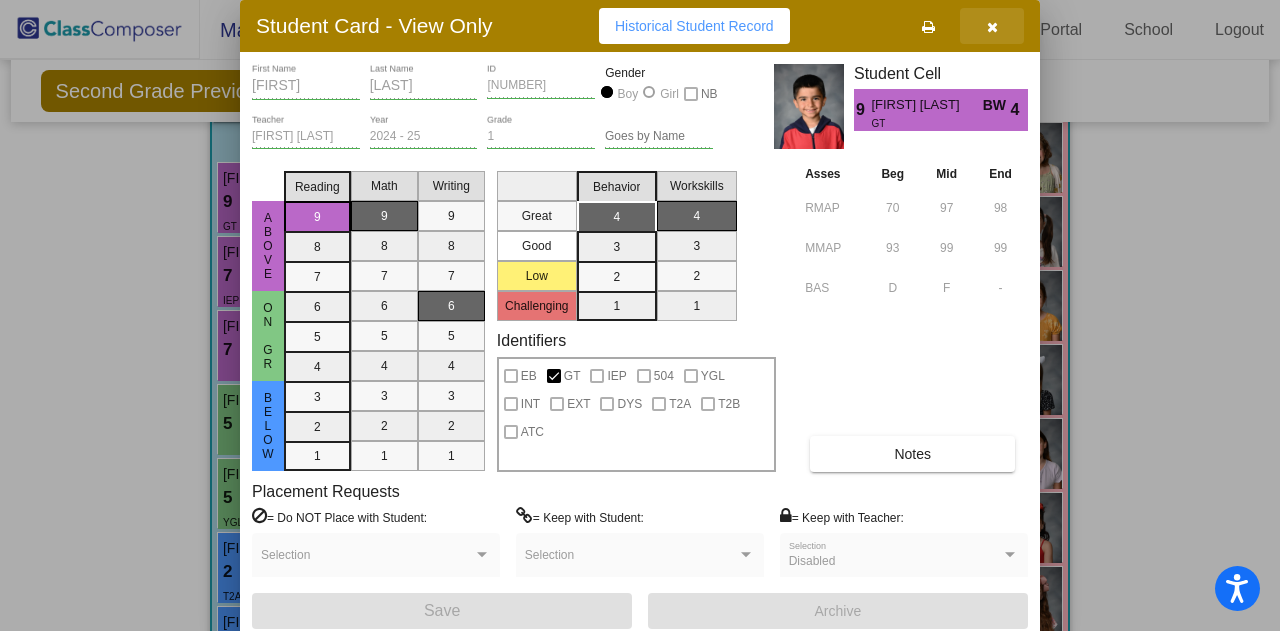click at bounding box center (992, 27) 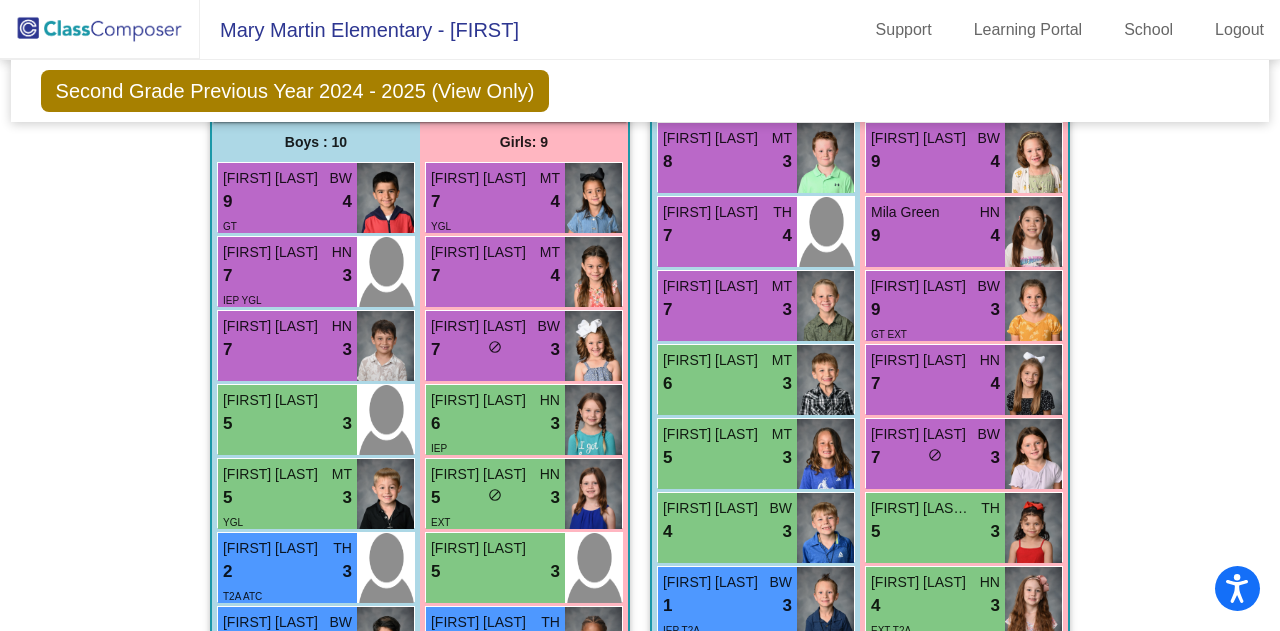 click on "7 lock do_not_disturb_alt 4" at bounding box center [495, 202] 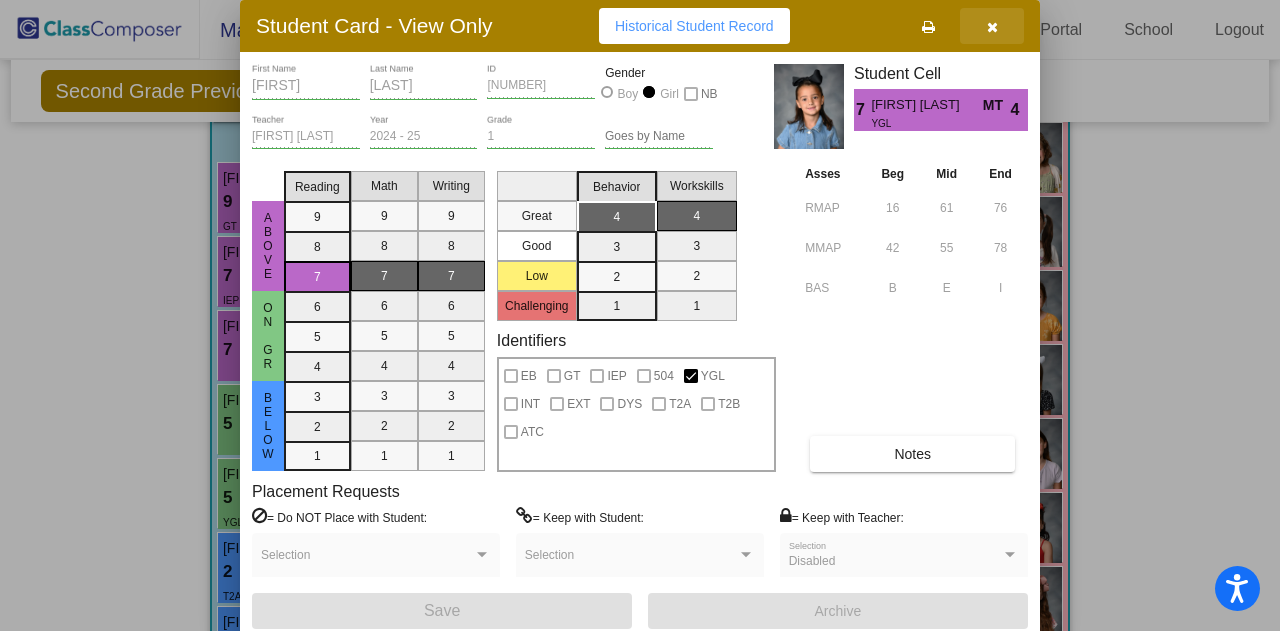 click at bounding box center [992, 26] 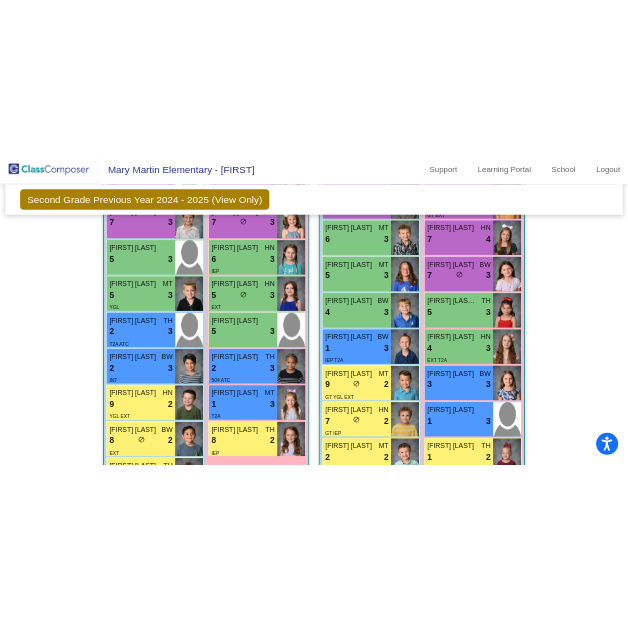 scroll, scrollTop: 1660, scrollLeft: 0, axis: vertical 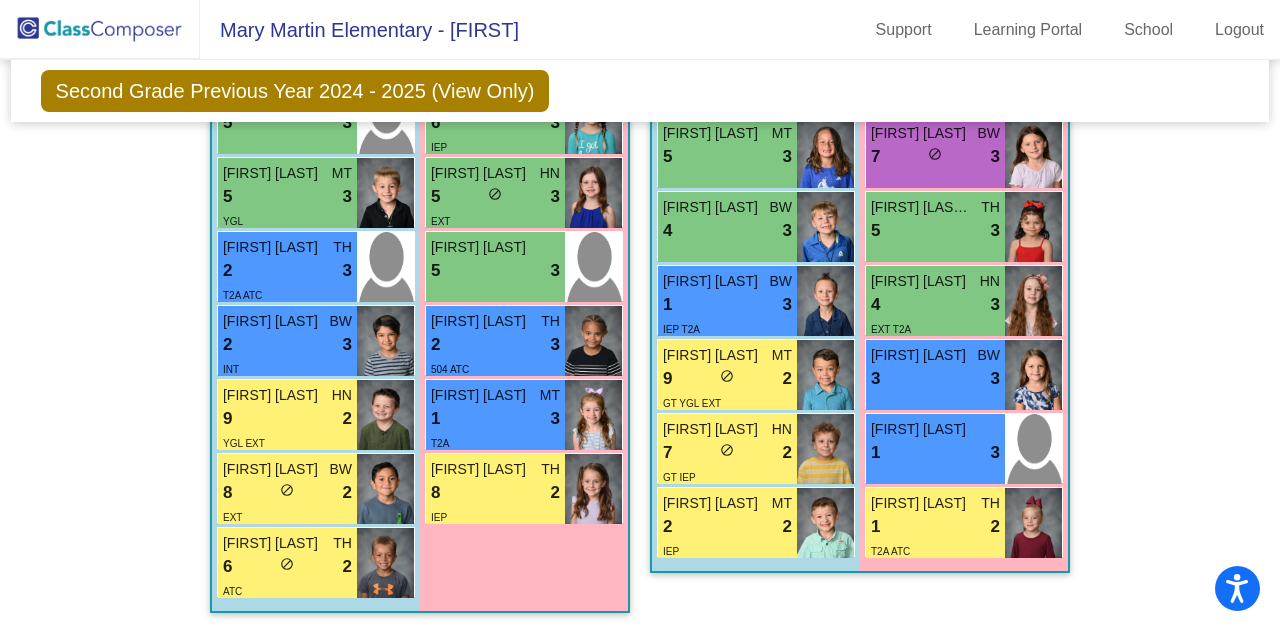 click on "6 lock do_not_disturb_alt 2" at bounding box center [287, 567] 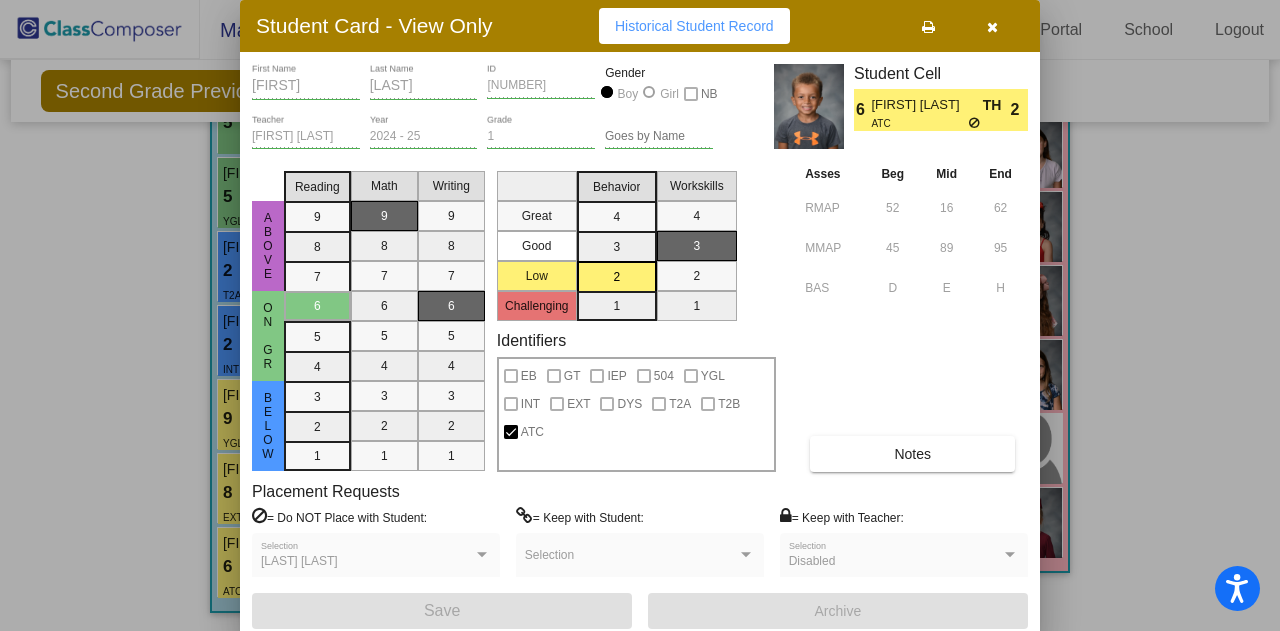 click at bounding box center (992, 27) 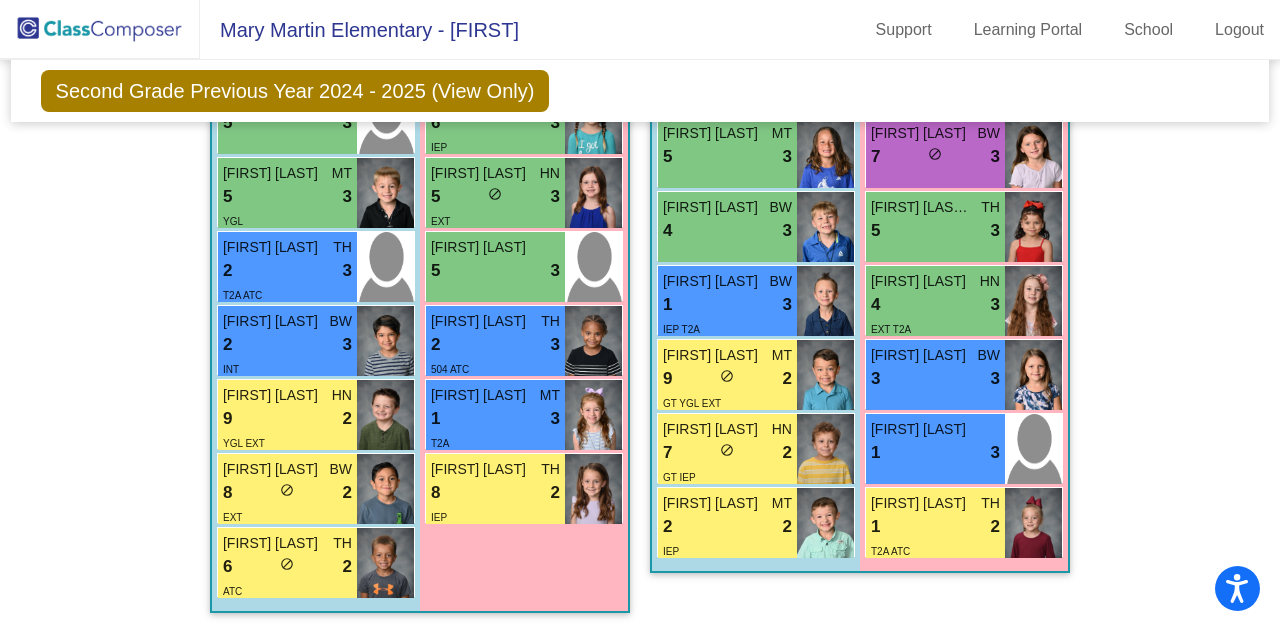 click on "1 lock do_not_disturb_alt 3" at bounding box center (495, 419) 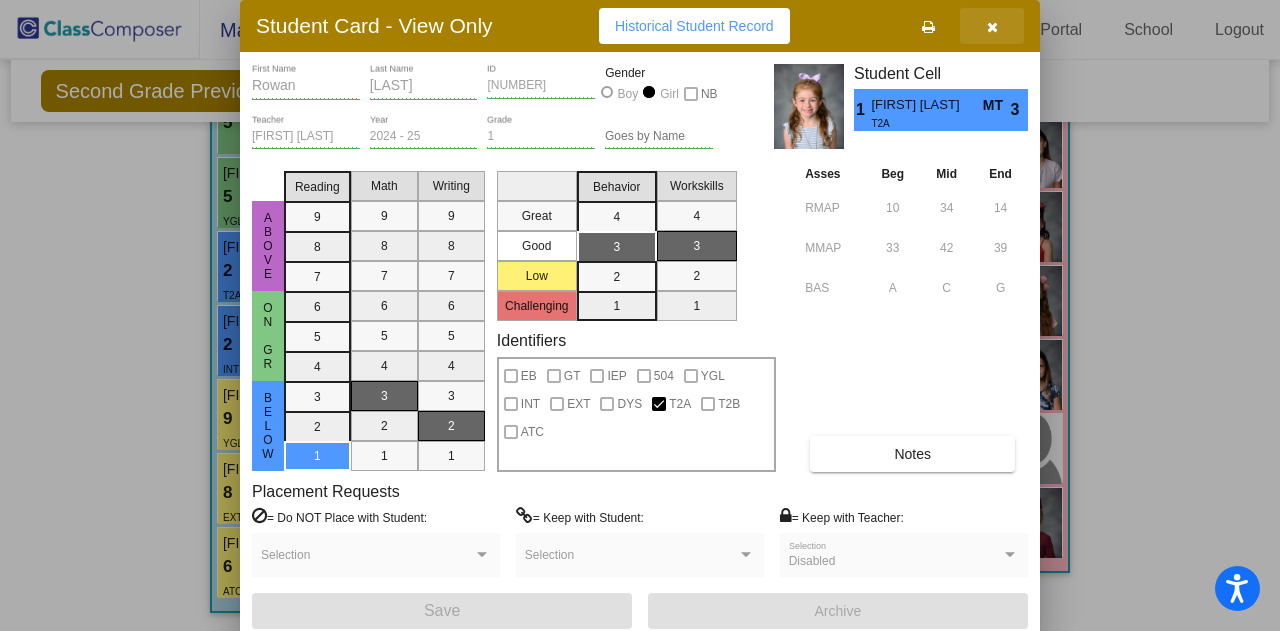 click at bounding box center [992, 27] 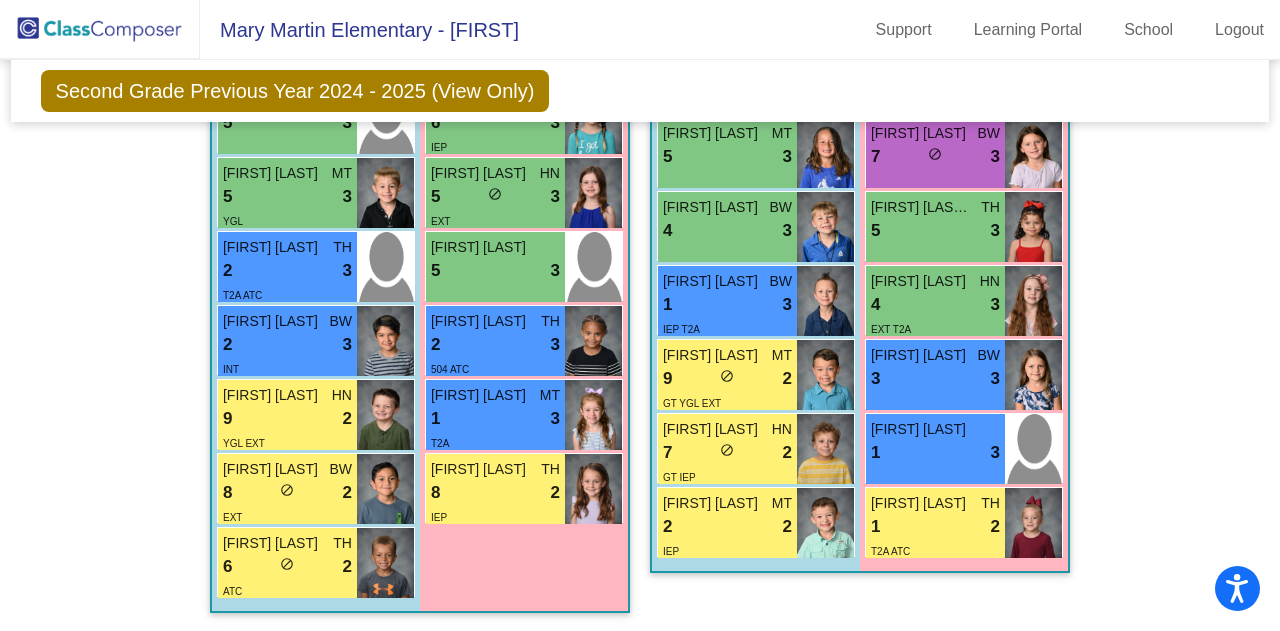 click on "1 lock do_not_disturb_alt 3" at bounding box center [727, 305] 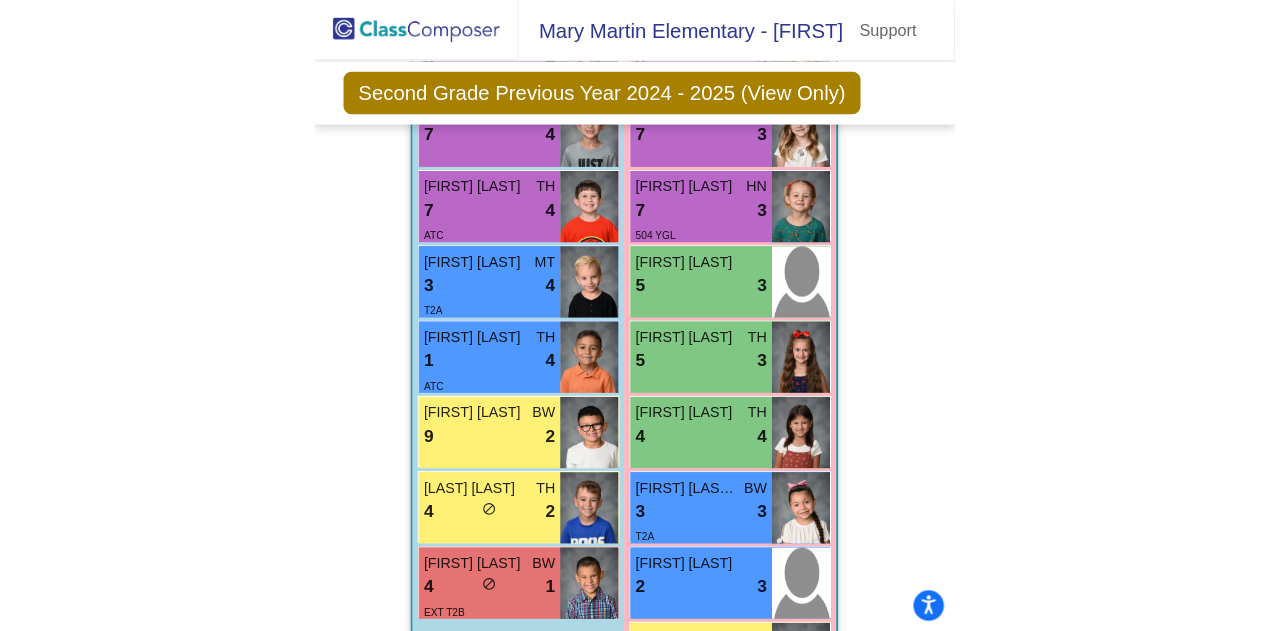 scroll, scrollTop: 2646, scrollLeft: 0, axis: vertical 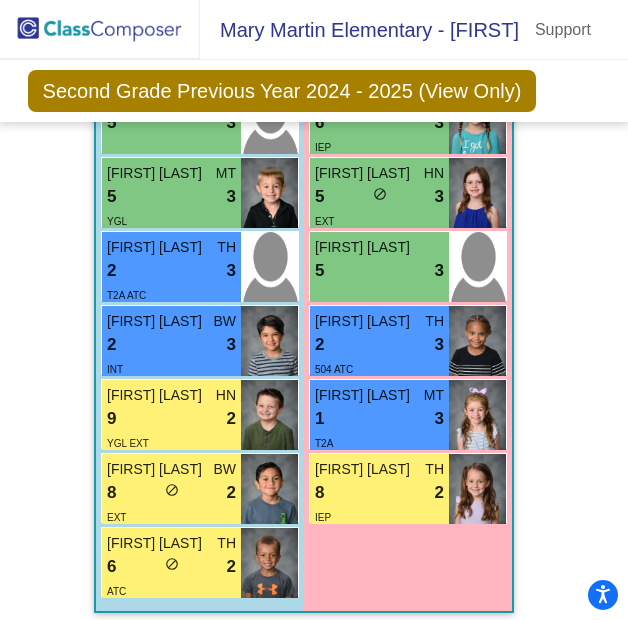 click at bounding box center (477, 193) 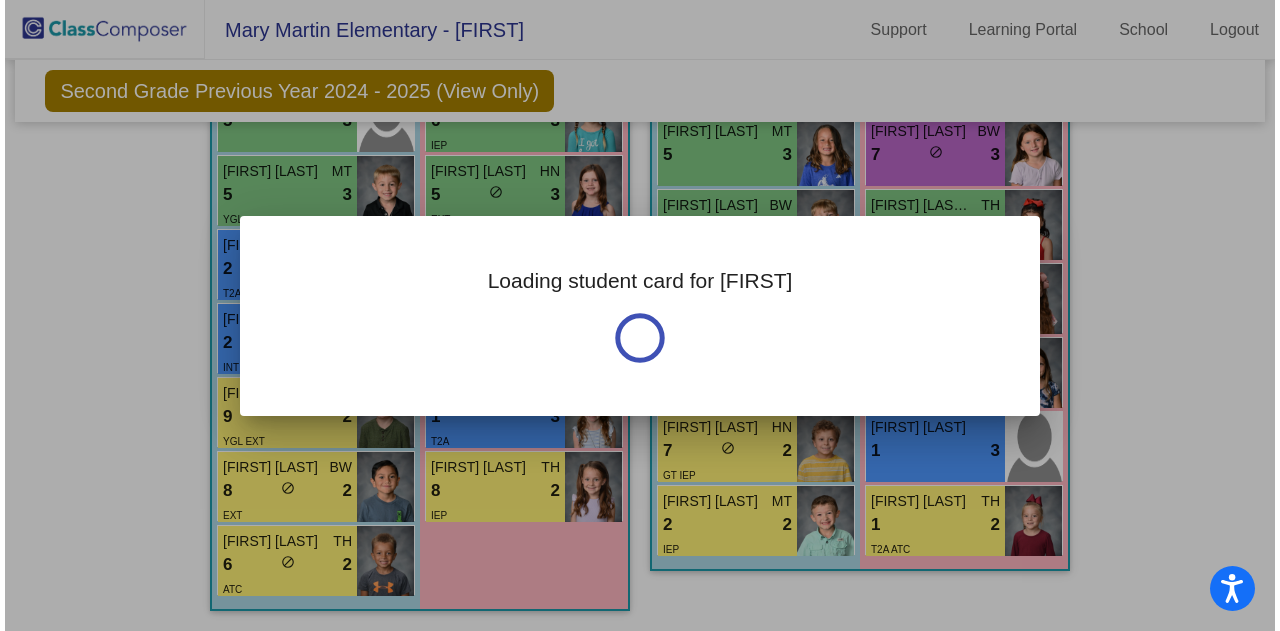 scroll, scrollTop: 1660, scrollLeft: 0, axis: vertical 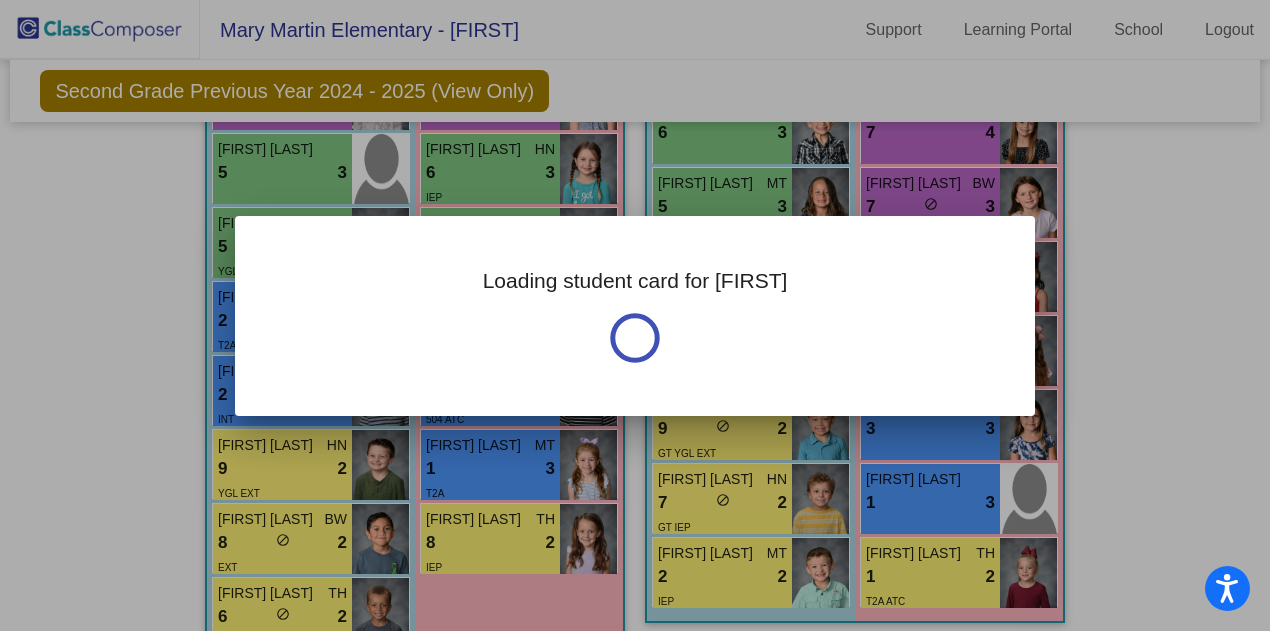 click at bounding box center (635, 315) 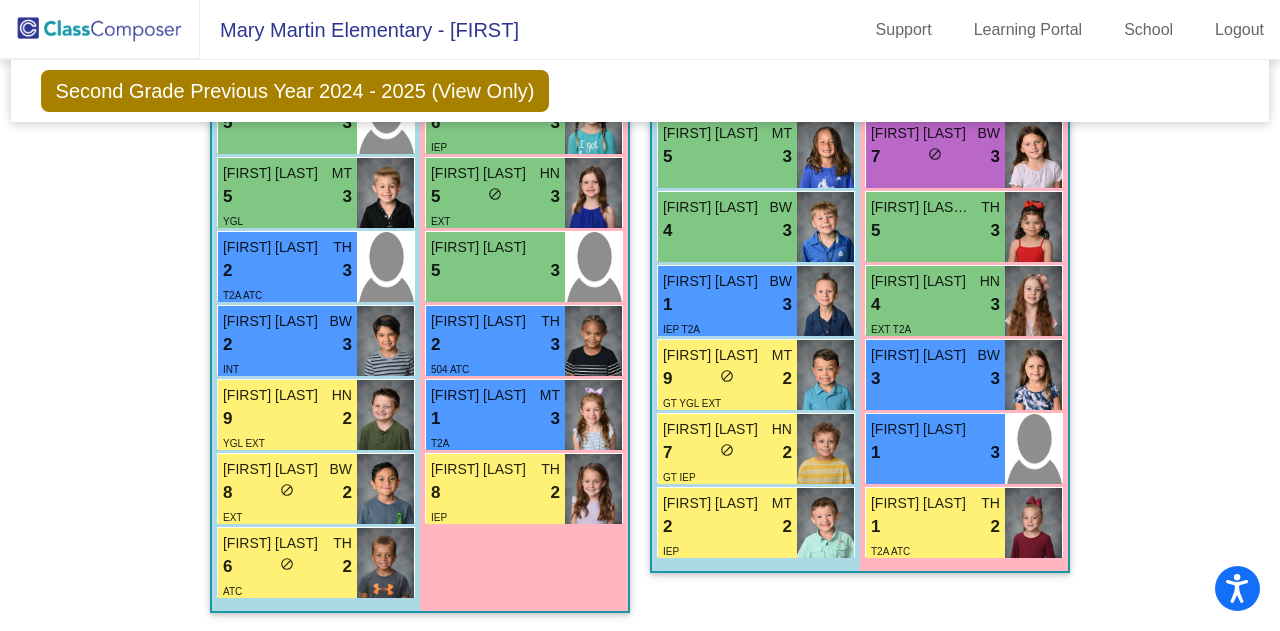 click on "5 lock do_not_disturb_alt 3" at bounding box center [495, 197] 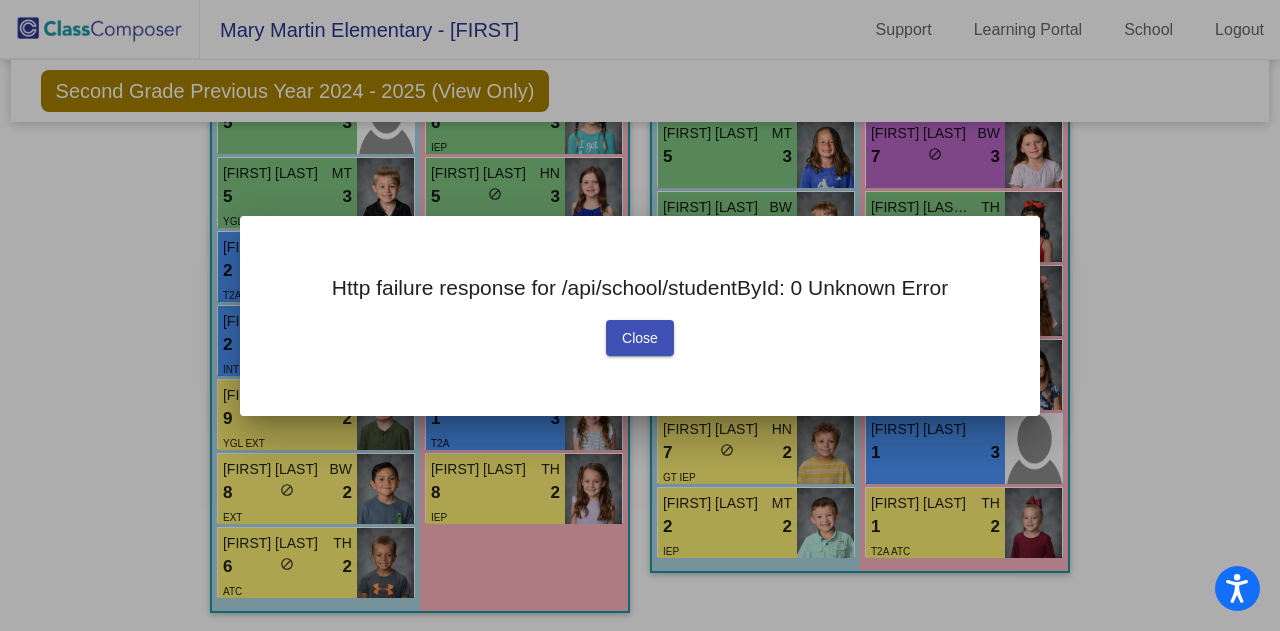 click on "Close" at bounding box center (640, 338) 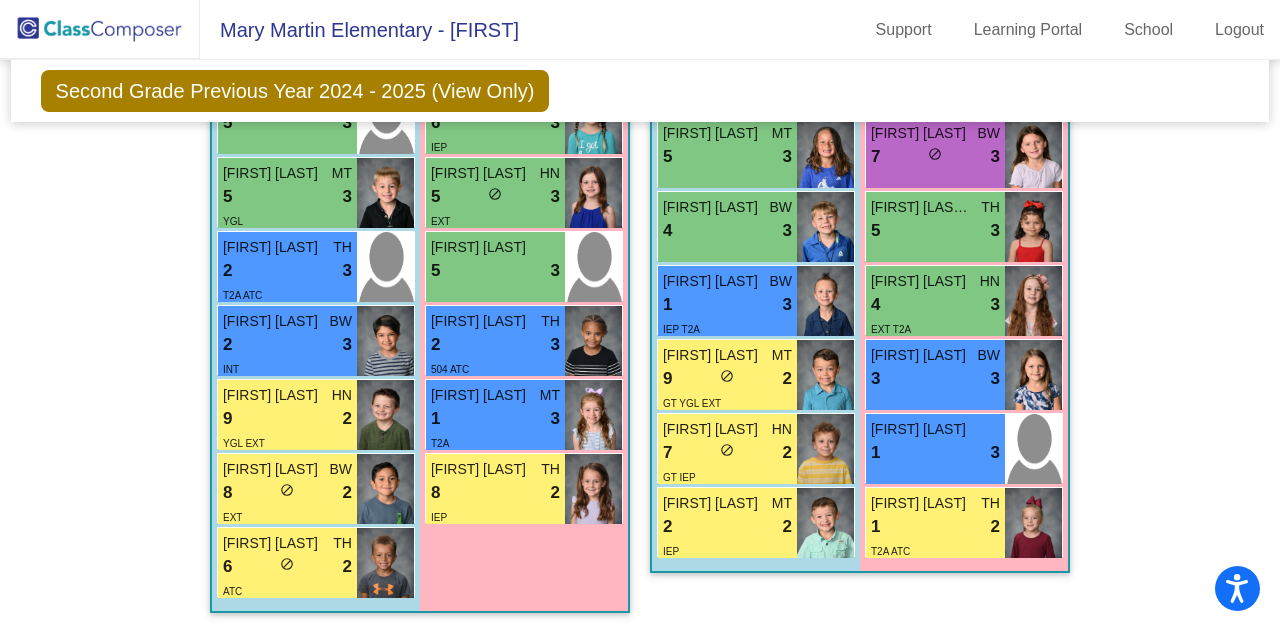 click on "lock do_not_disturb_alt" at bounding box center (495, 196) 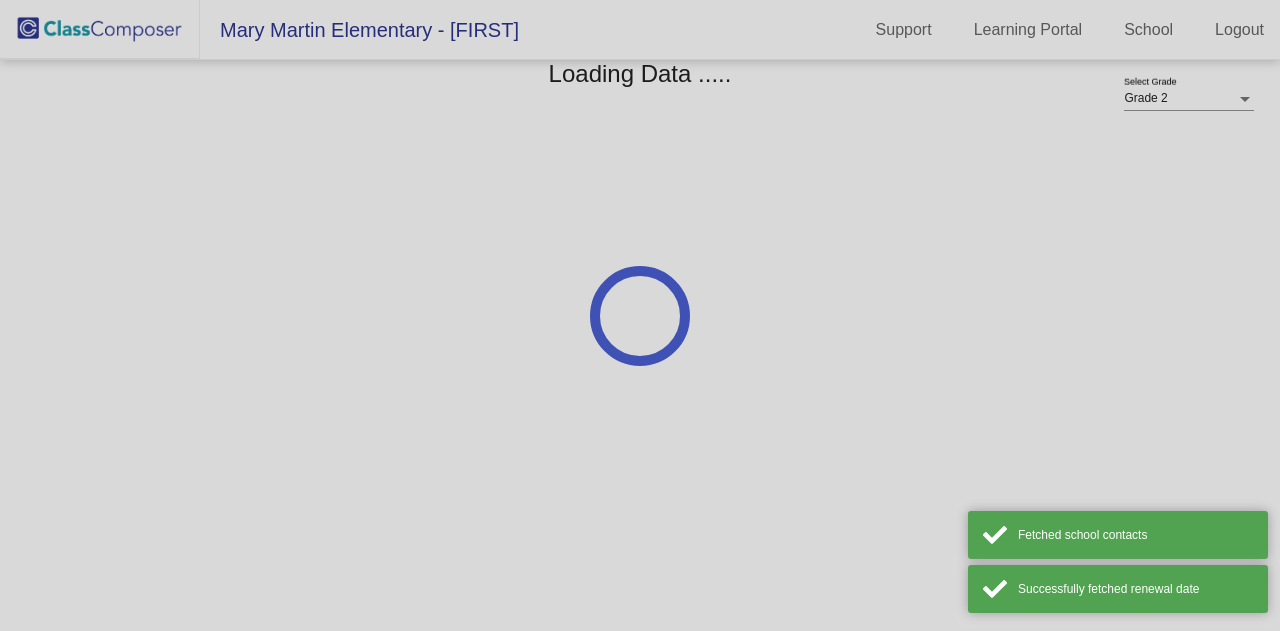 scroll, scrollTop: 0, scrollLeft: 0, axis: both 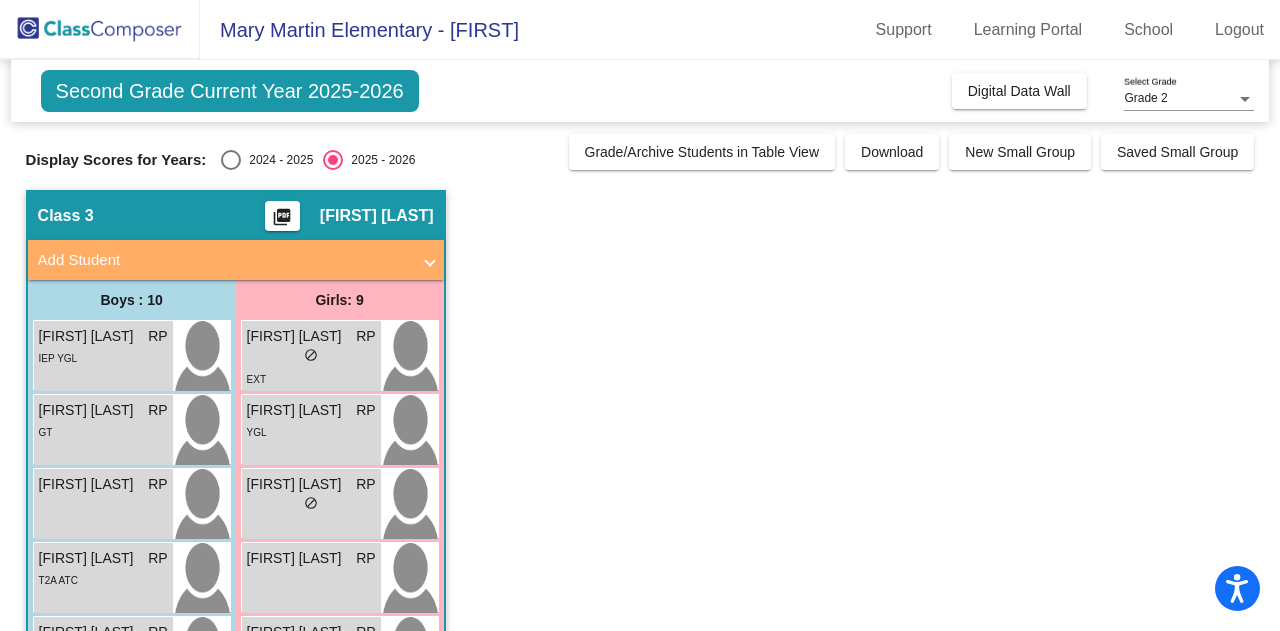 click on "Display Scores for Years:   2024 - 2025   2025 - 2026  Grade/Archive Students in Table View   Download   New Small Group   Saved Small Group" 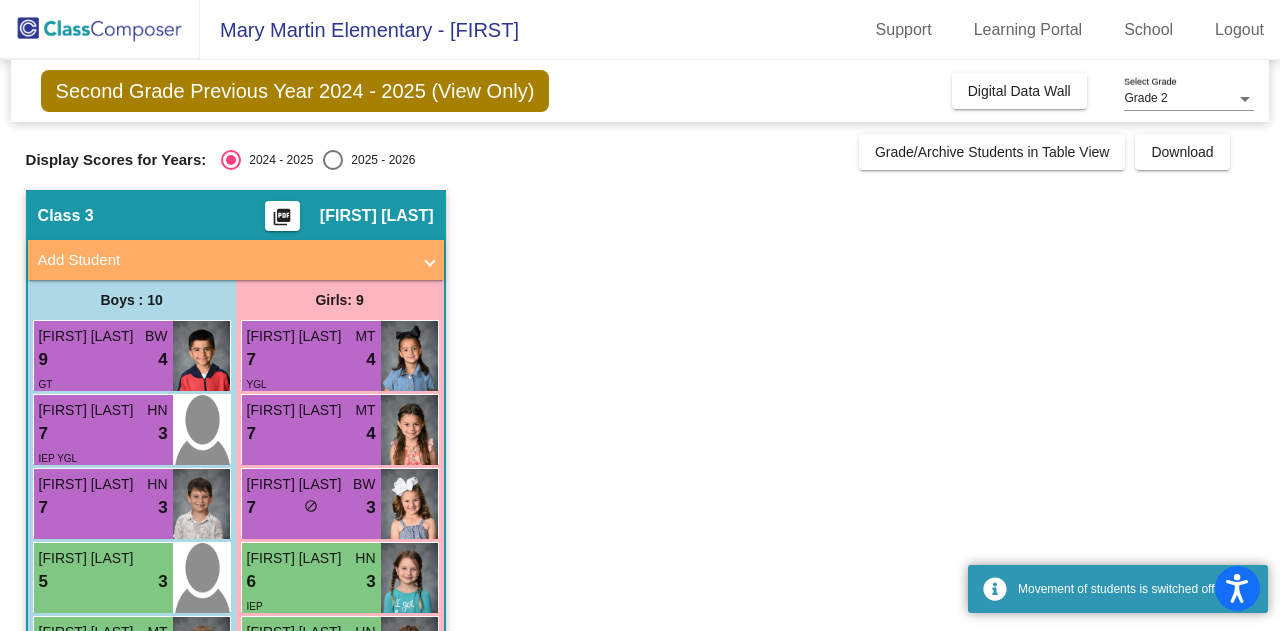 click on "Digital Data Wall" 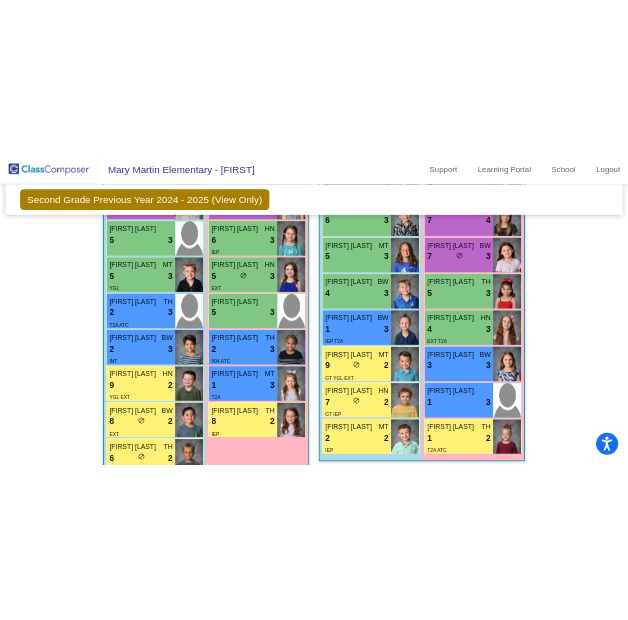 scroll, scrollTop: 1608, scrollLeft: 0, axis: vertical 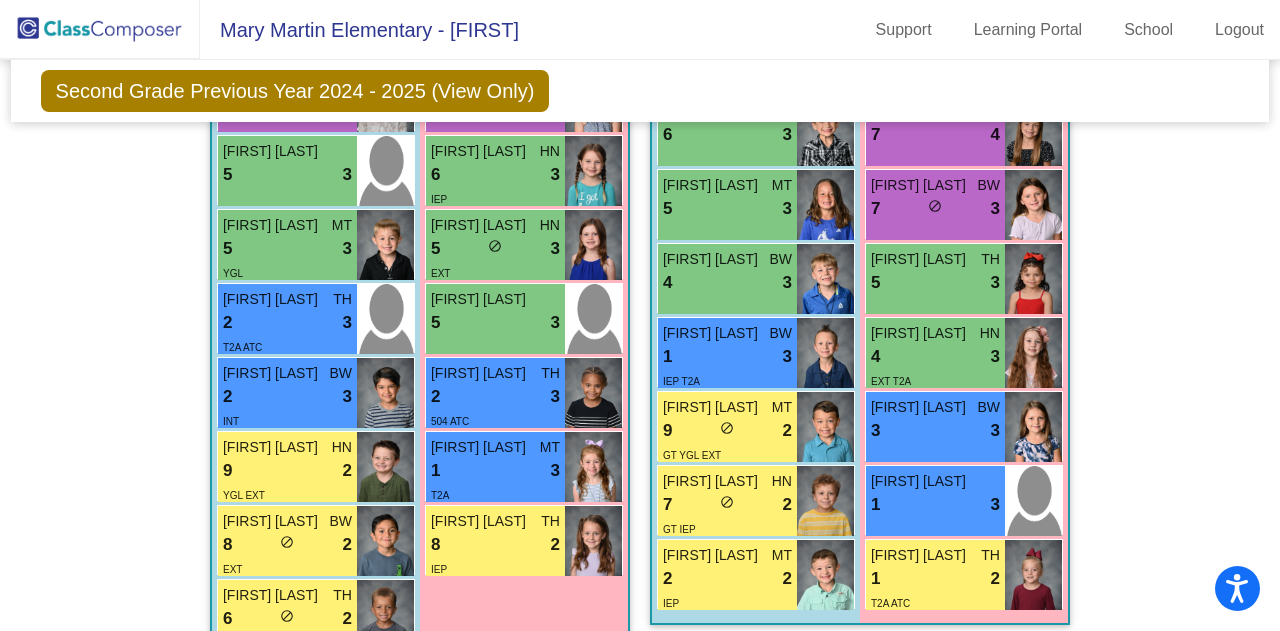 click on "5 lock do_not_disturb_alt 3" at bounding box center [495, 249] 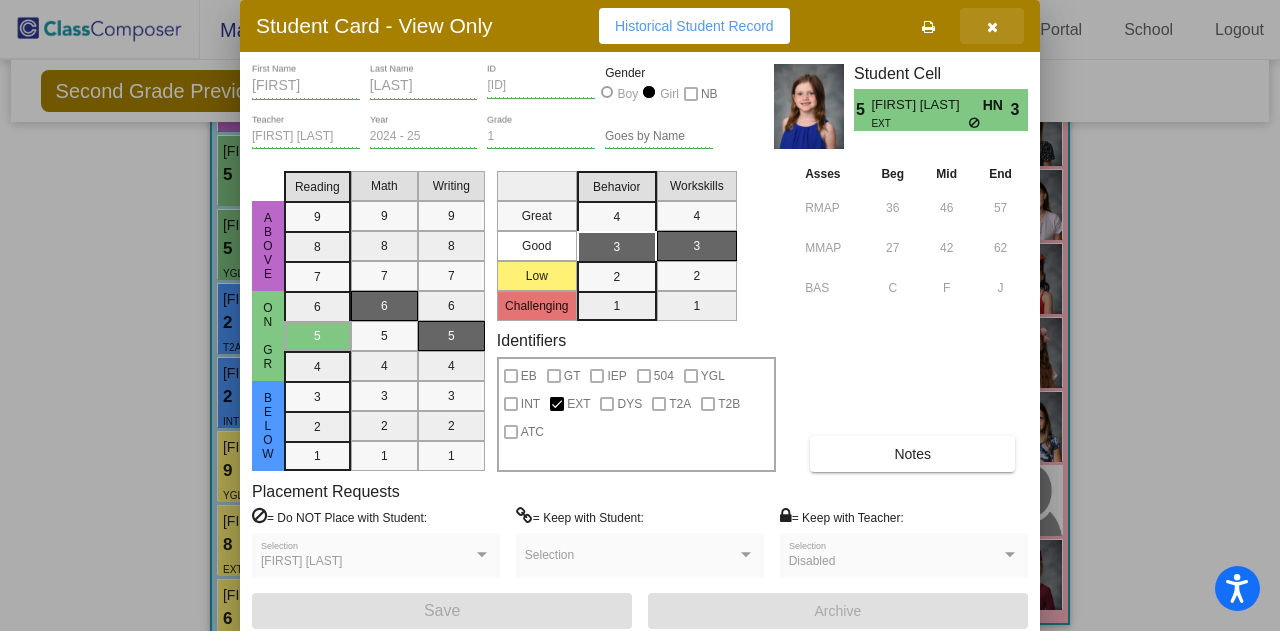 click at bounding box center (992, 27) 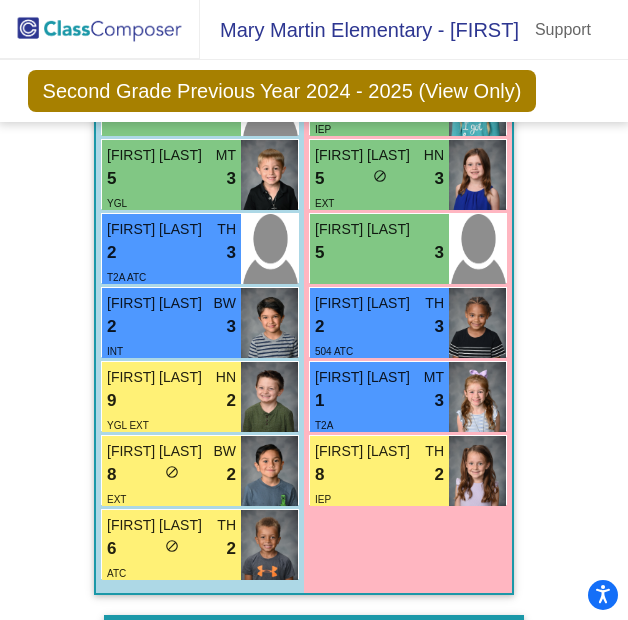 scroll, scrollTop: 2665, scrollLeft: 0, axis: vertical 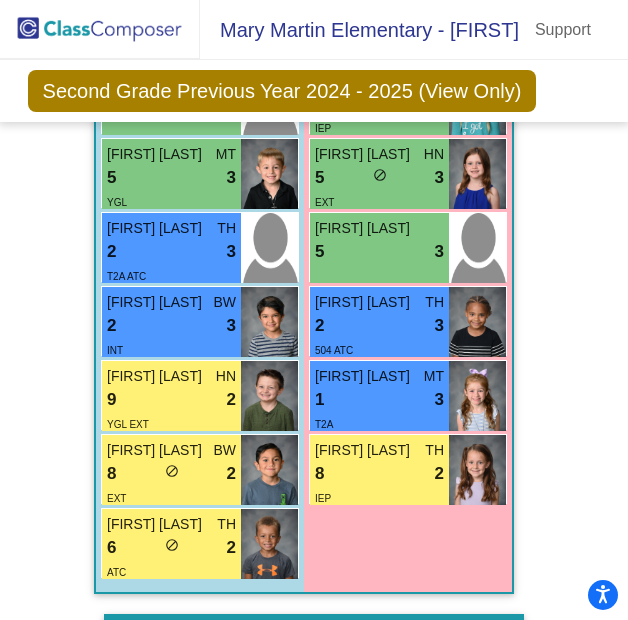click on "9 lock do_not_disturb_alt 2" at bounding box center (171, 400) 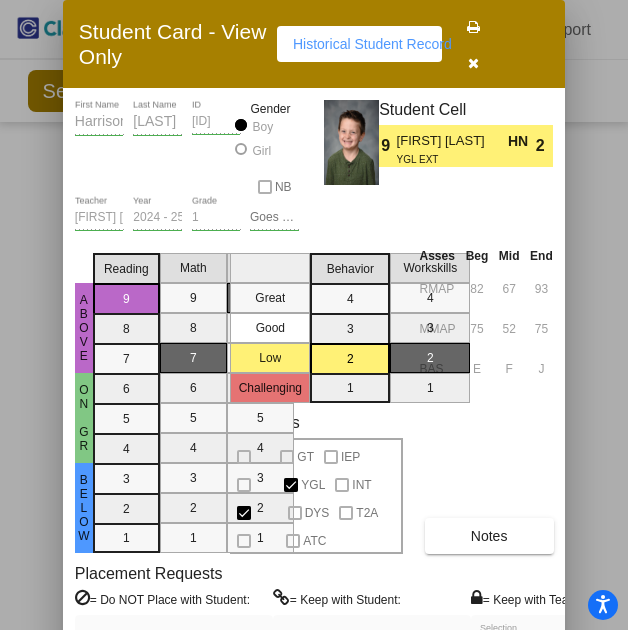 click at bounding box center (473, 63) 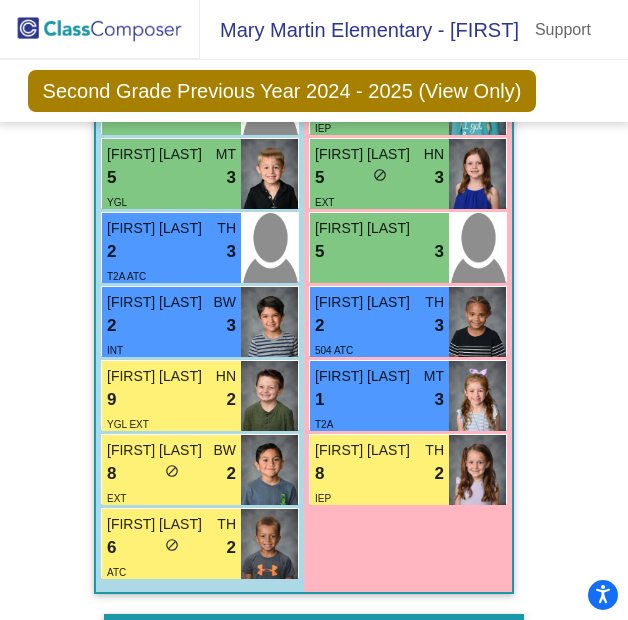click on "2" at bounding box center (231, 548) 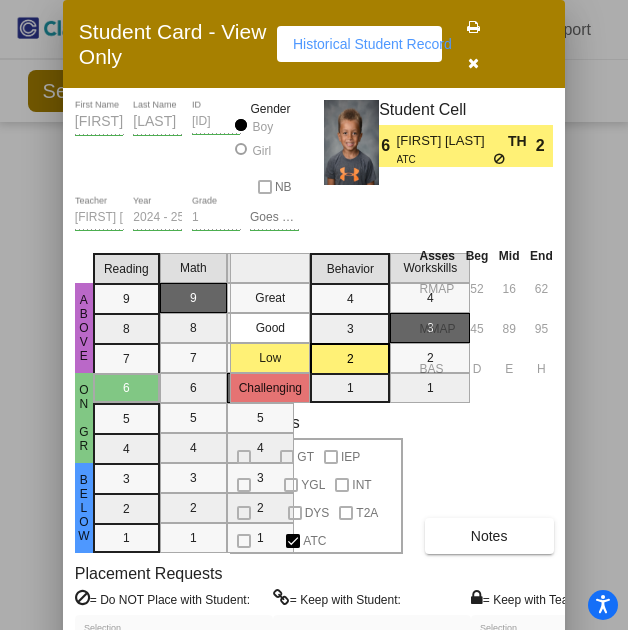 click at bounding box center (473, 63) 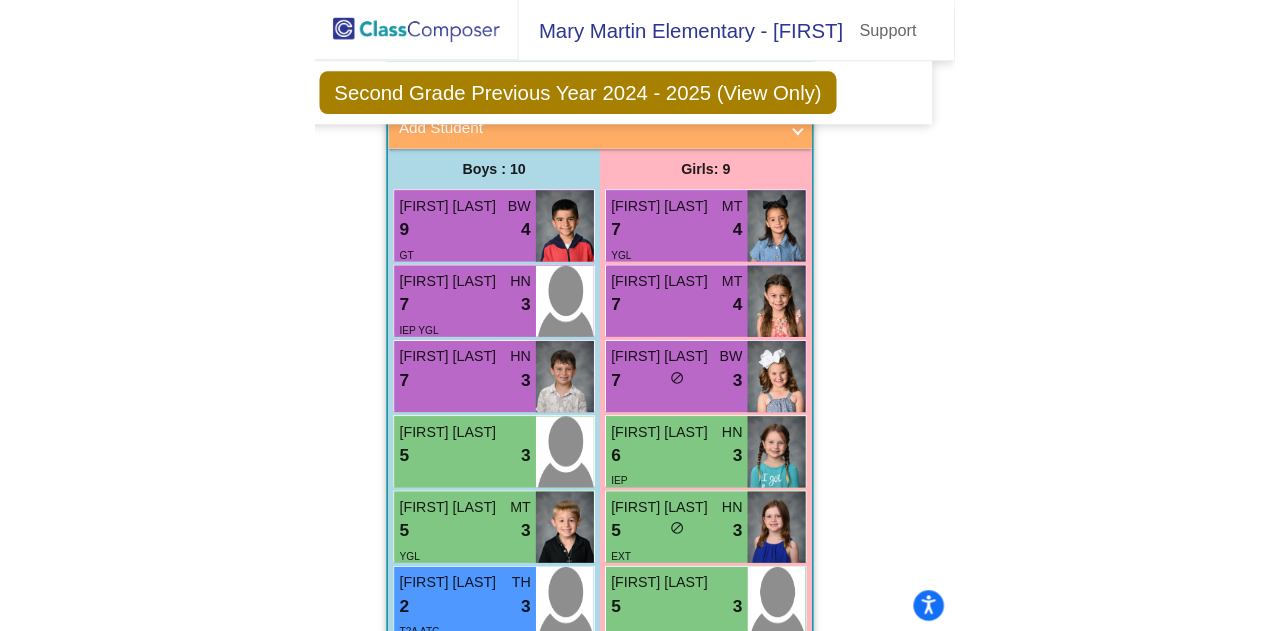 scroll, scrollTop: 2315, scrollLeft: 24, axis: both 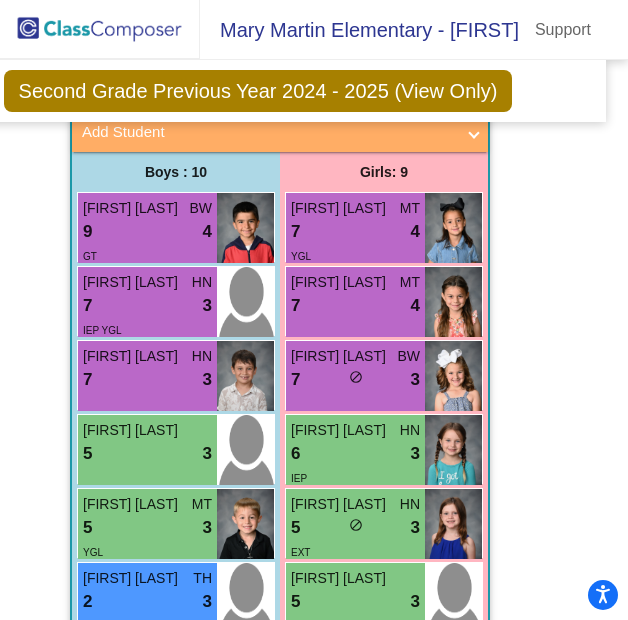 click on "7 lock do_not_disturb_alt 4" at bounding box center [355, 232] 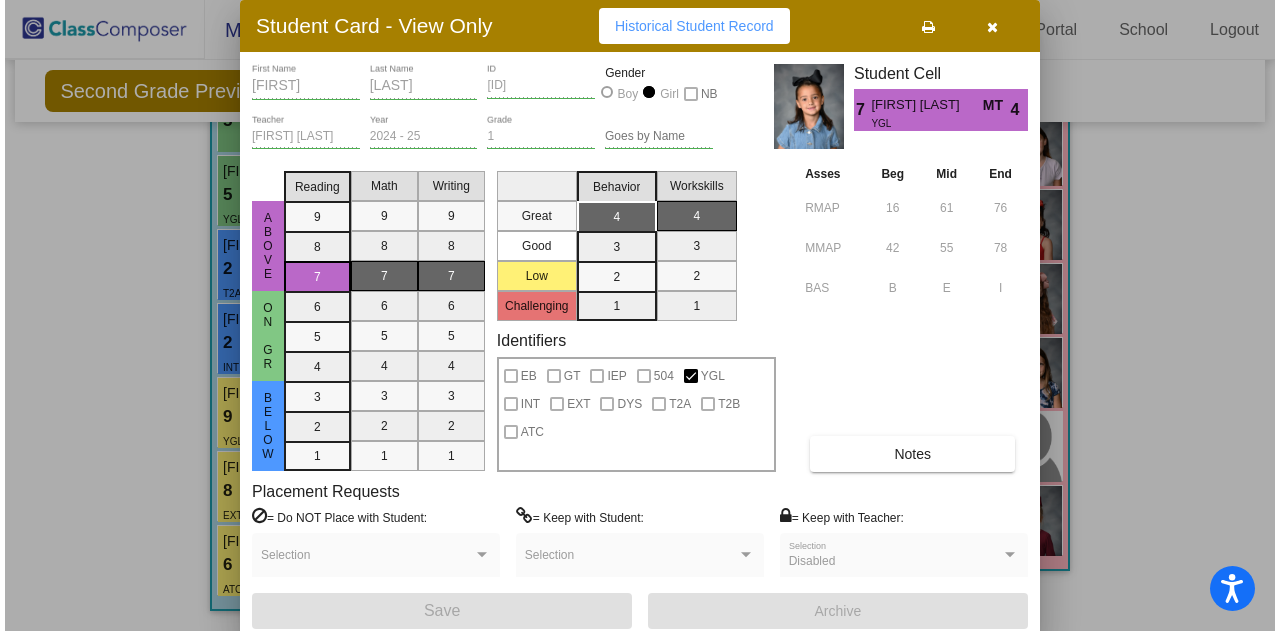 scroll, scrollTop: 1328, scrollLeft: 0, axis: vertical 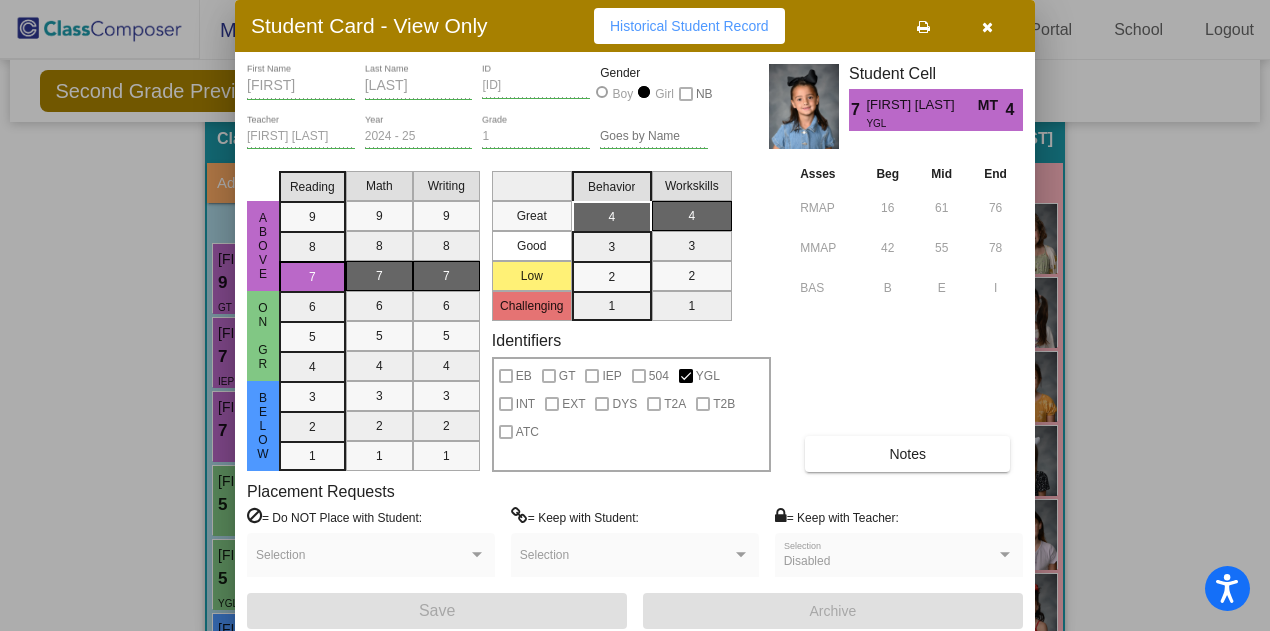 click at bounding box center [987, 26] 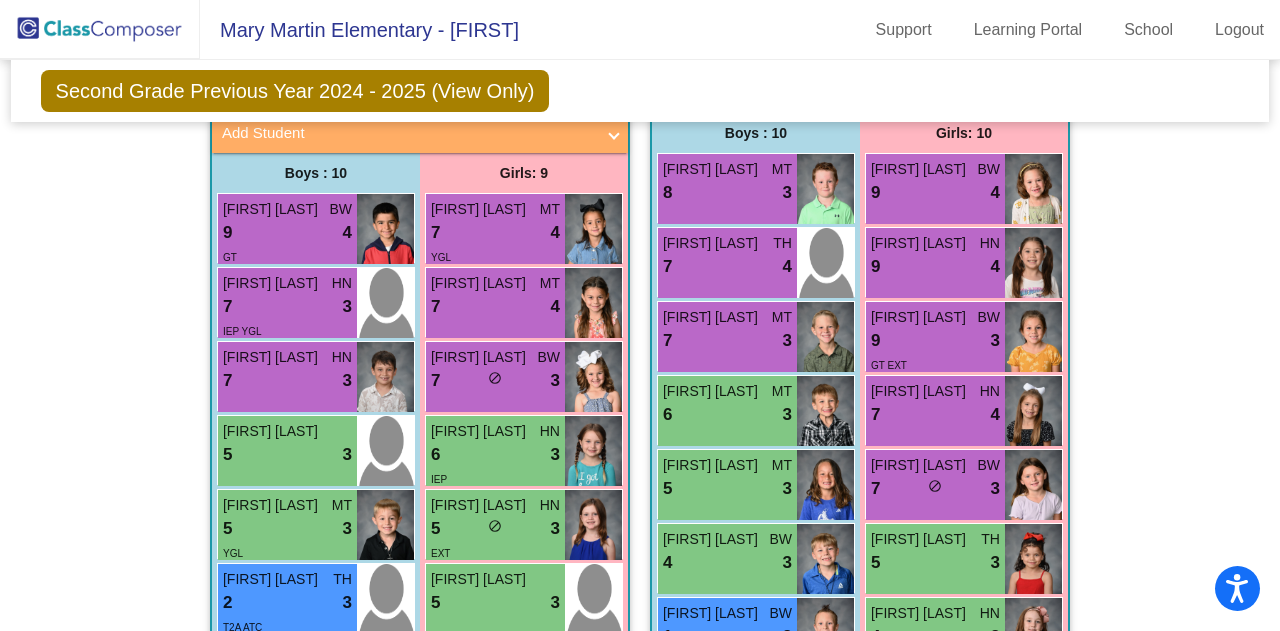 click on "Daphne Pool BW 7 lock do_not_disturb_alt 3" at bounding box center (495, 377) 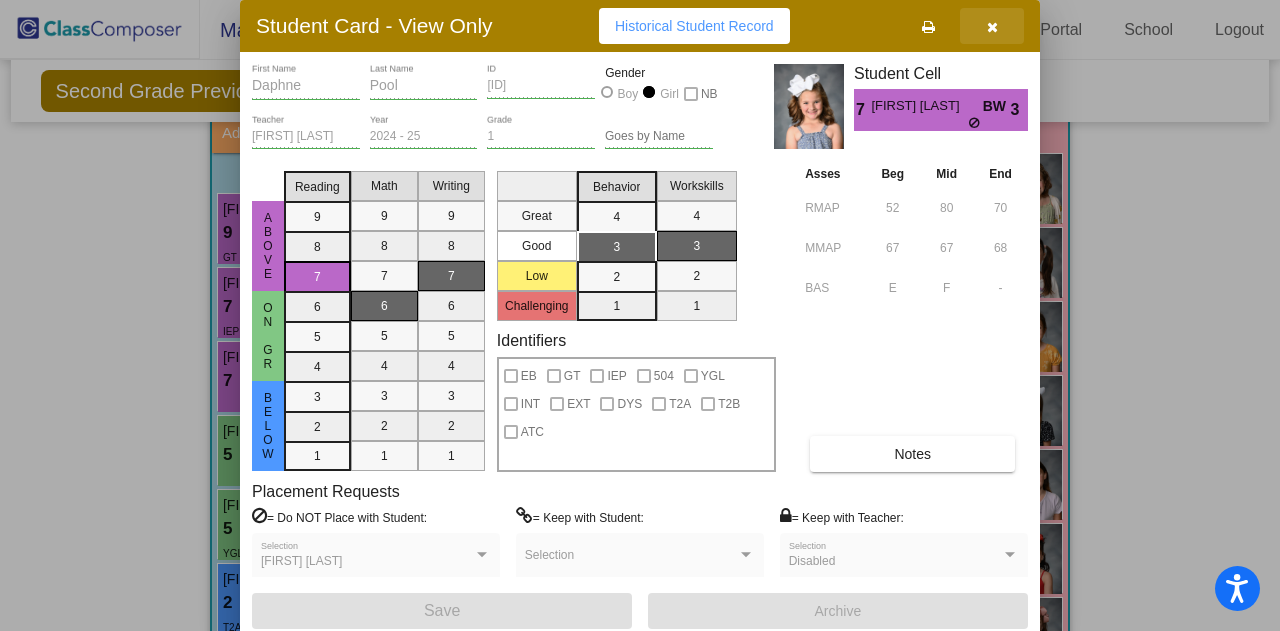 click at bounding box center (992, 27) 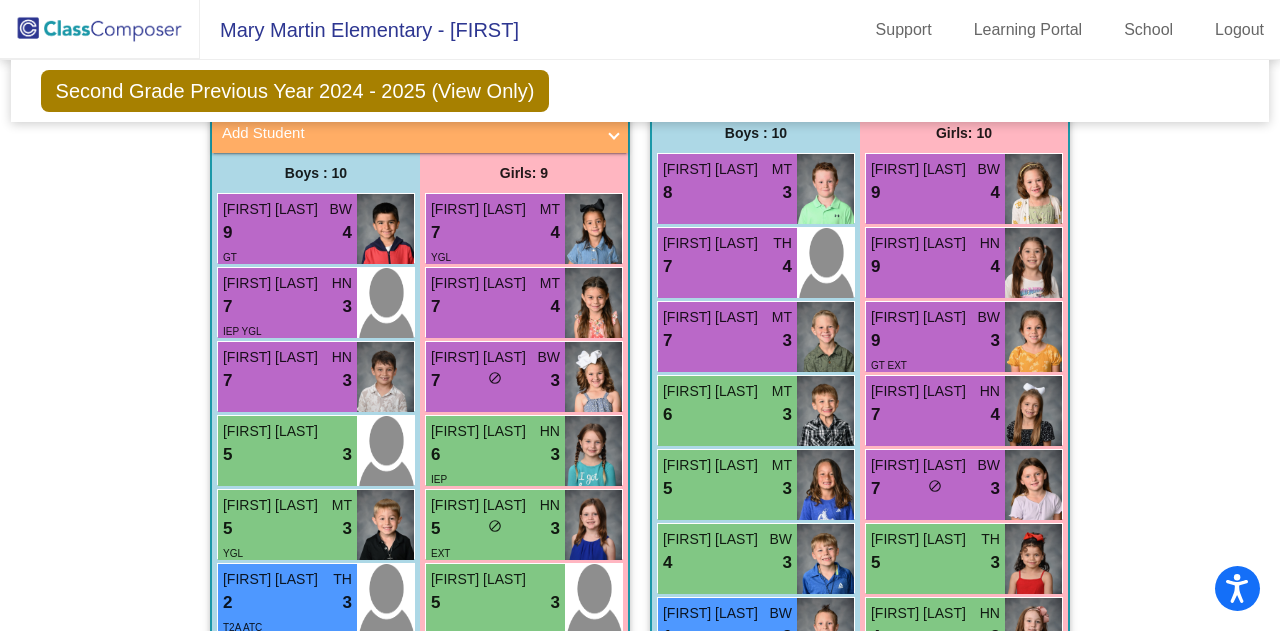 click on "5 lock do_not_disturb_alt 3" at bounding box center [495, 529] 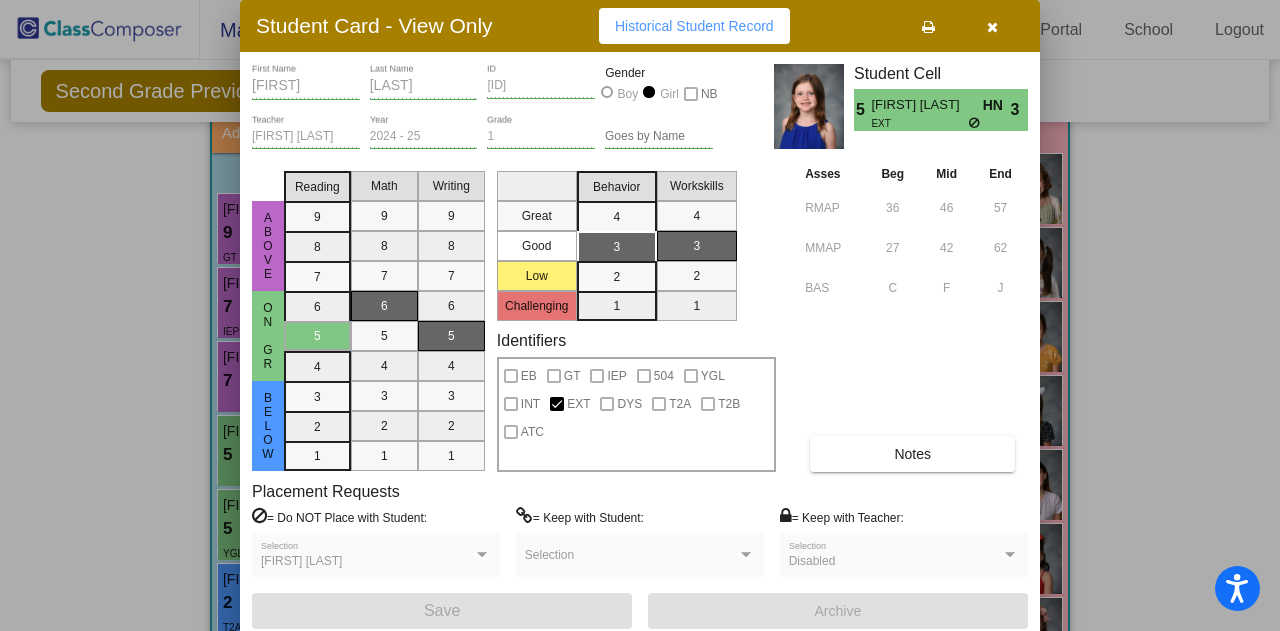 click at bounding box center (992, 26) 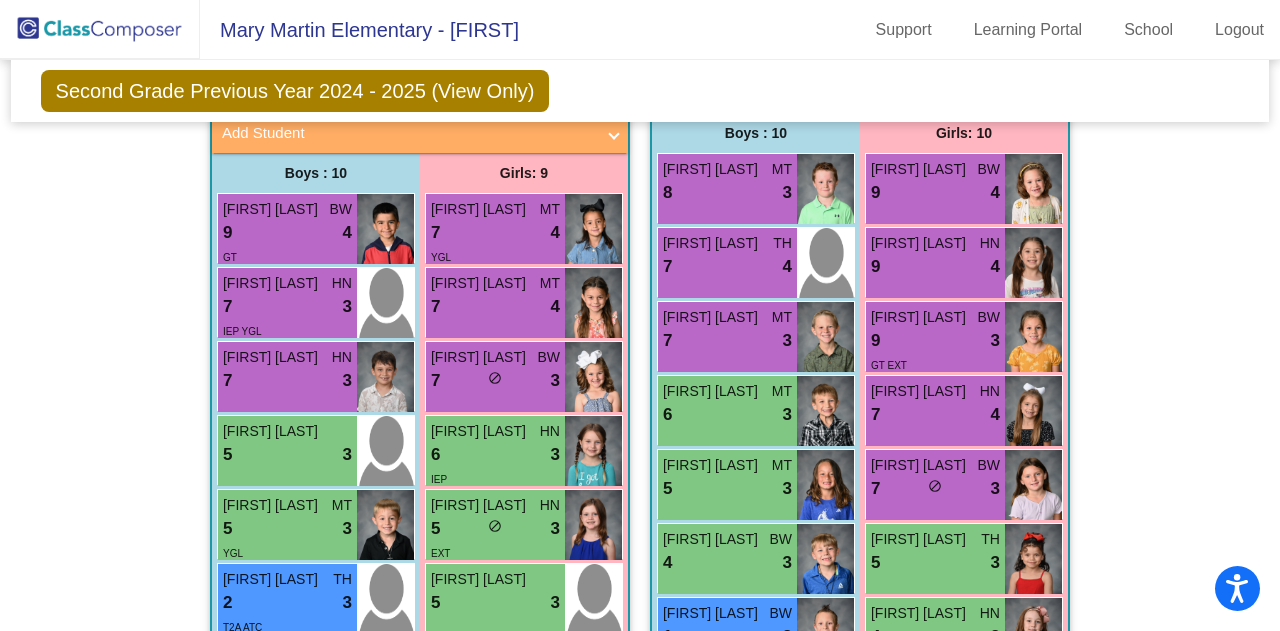 click on "7 lock do_not_disturb_alt 3" at bounding box center (935, 489) 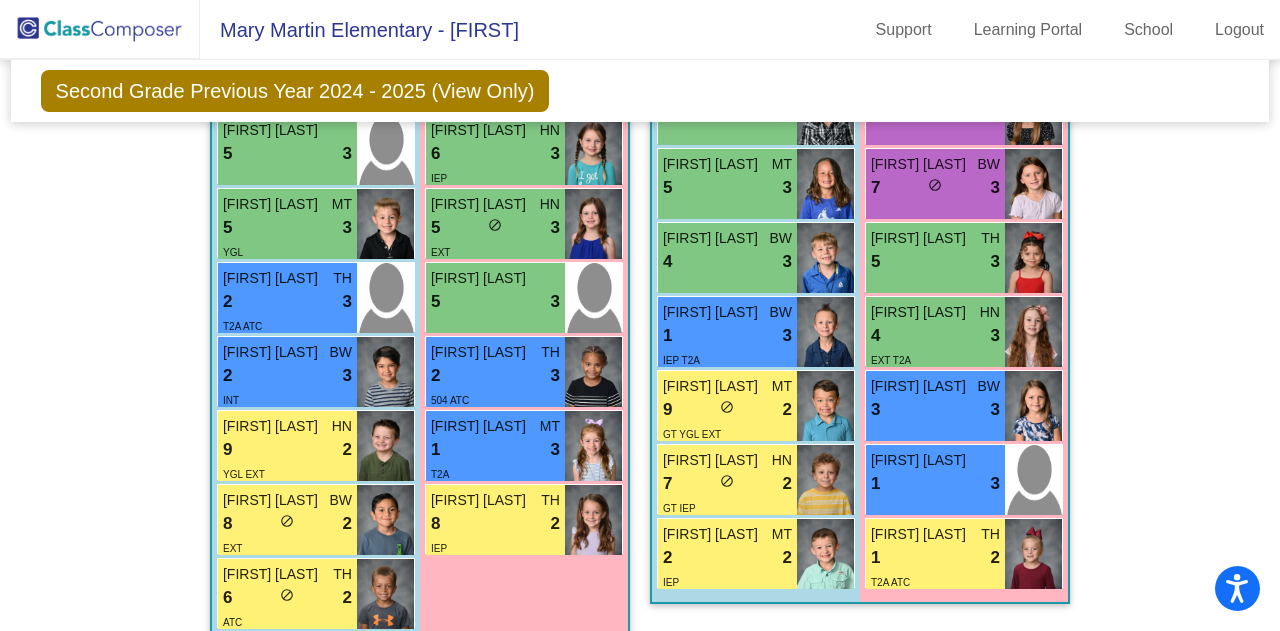 scroll, scrollTop: 1644, scrollLeft: 0, axis: vertical 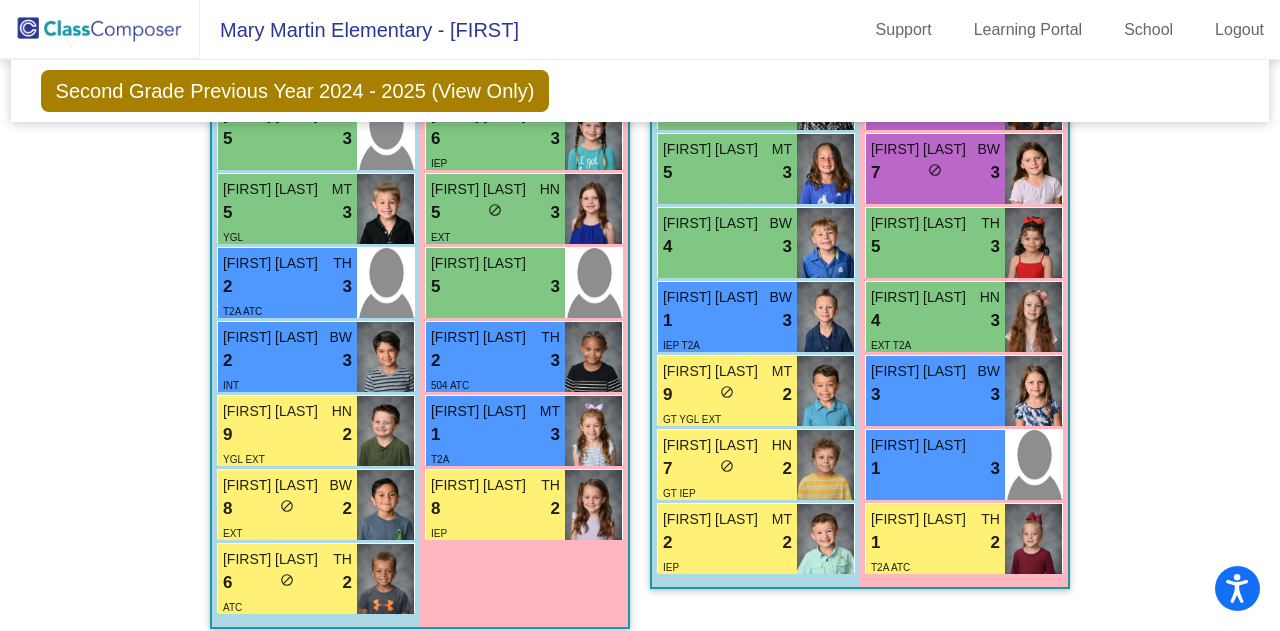 click on "8 lock do_not_disturb_alt 2" at bounding box center [287, 509] 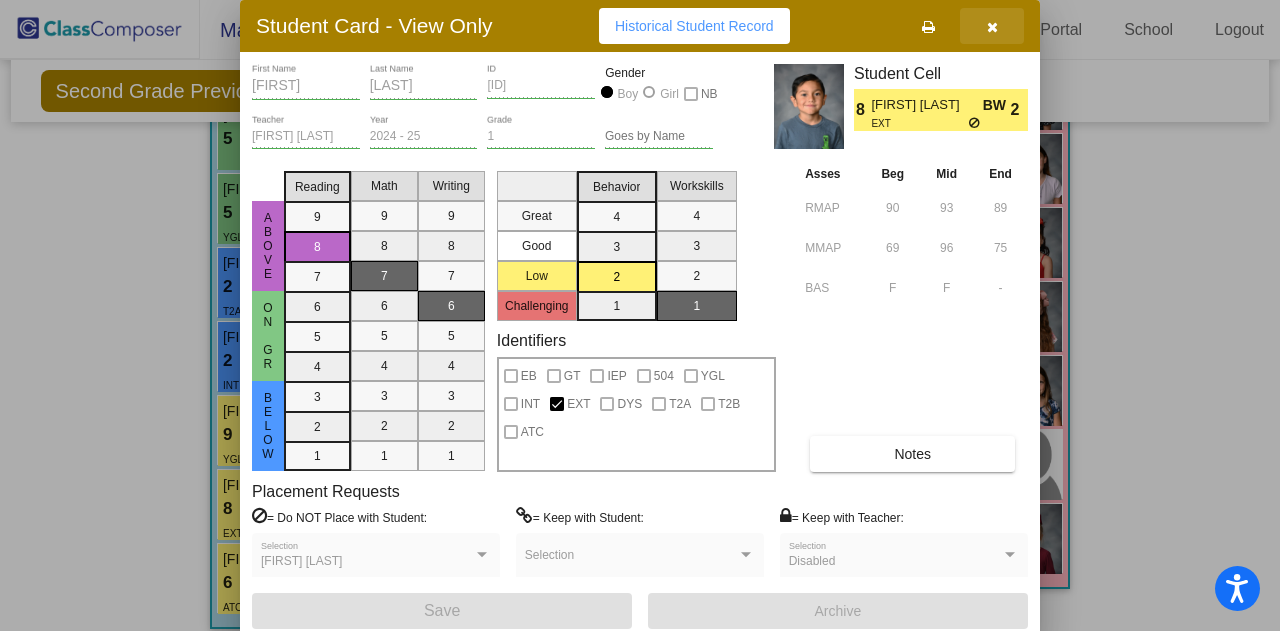 click at bounding box center [992, 27] 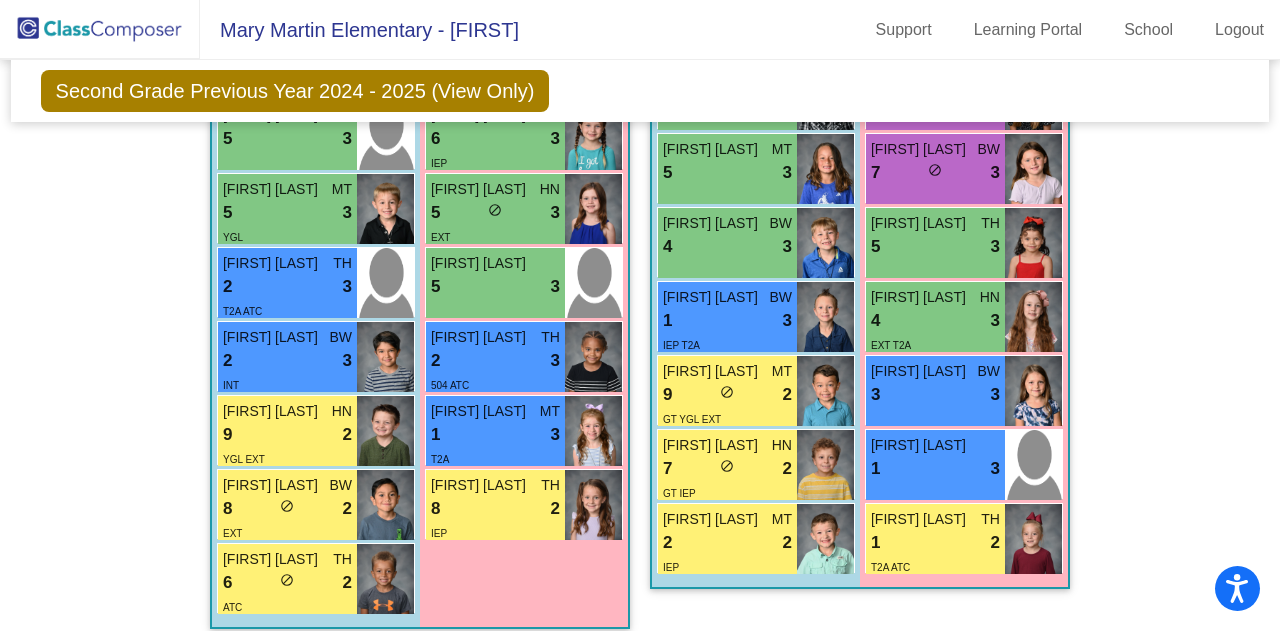 scroll, scrollTop: 1639, scrollLeft: 0, axis: vertical 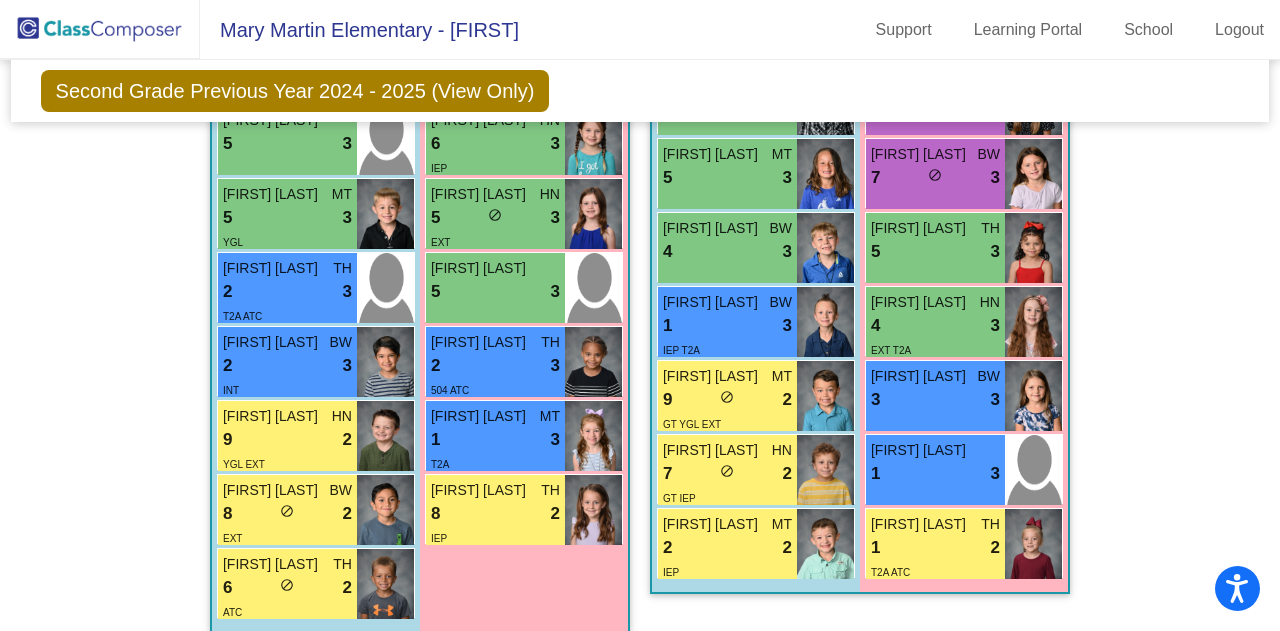 click on "6 lock do_not_disturb_alt 2" at bounding box center [287, 588] 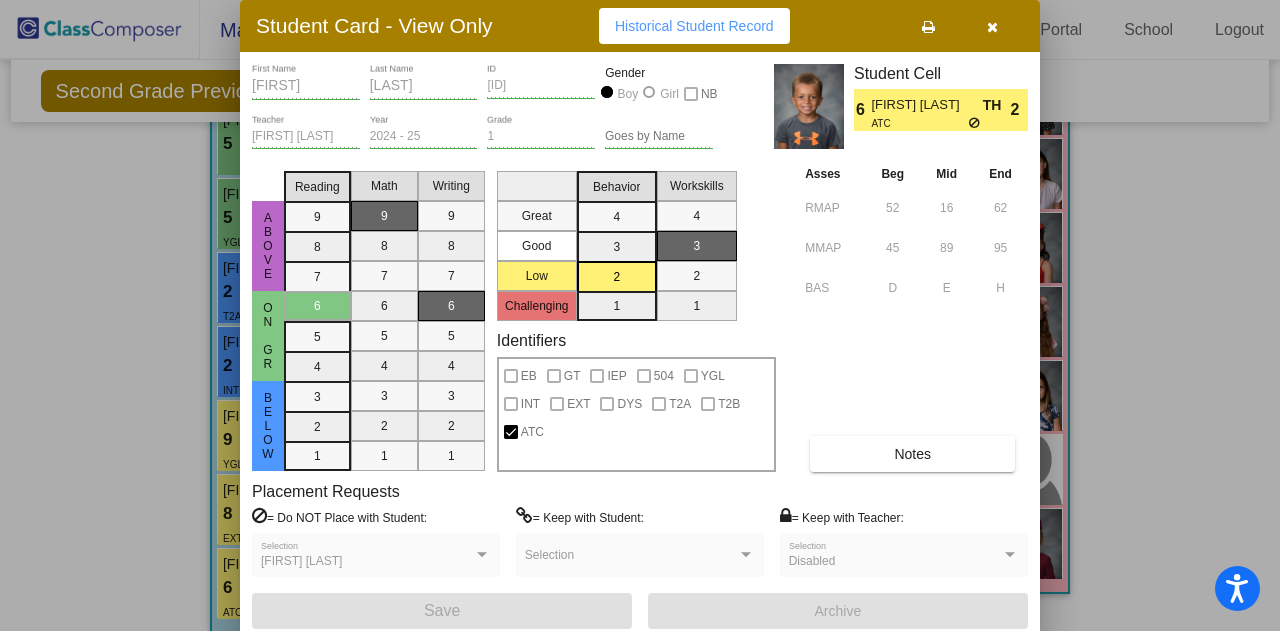 click at bounding box center [992, 26] 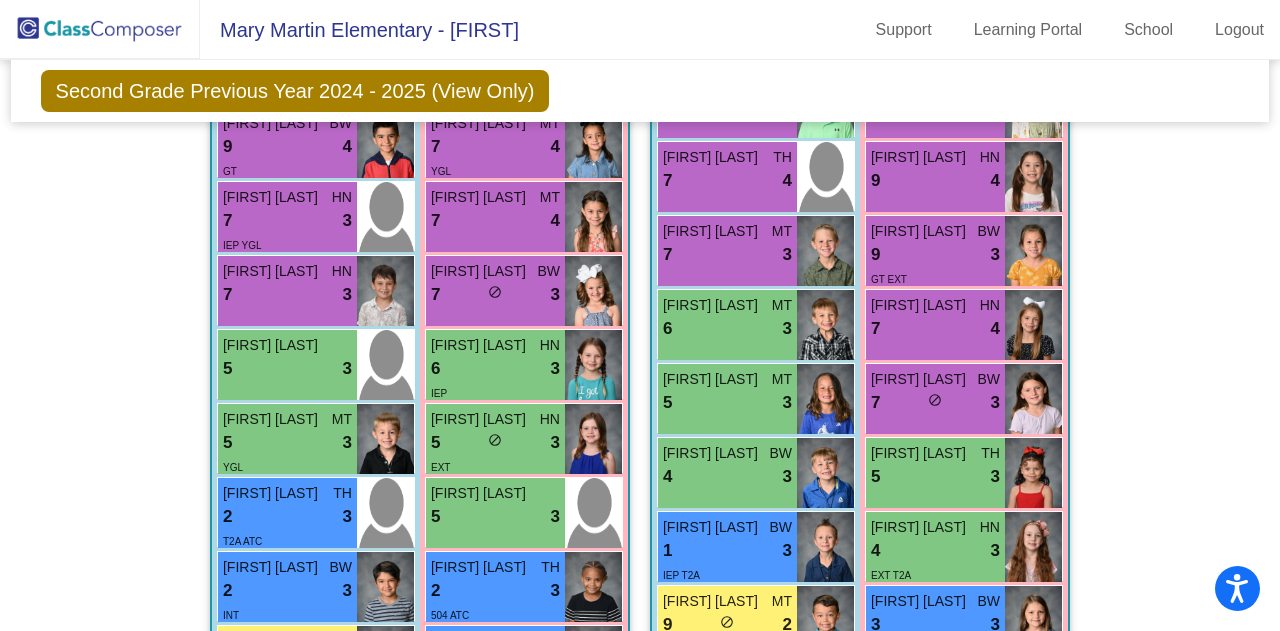 scroll, scrollTop: 1413, scrollLeft: 0, axis: vertical 